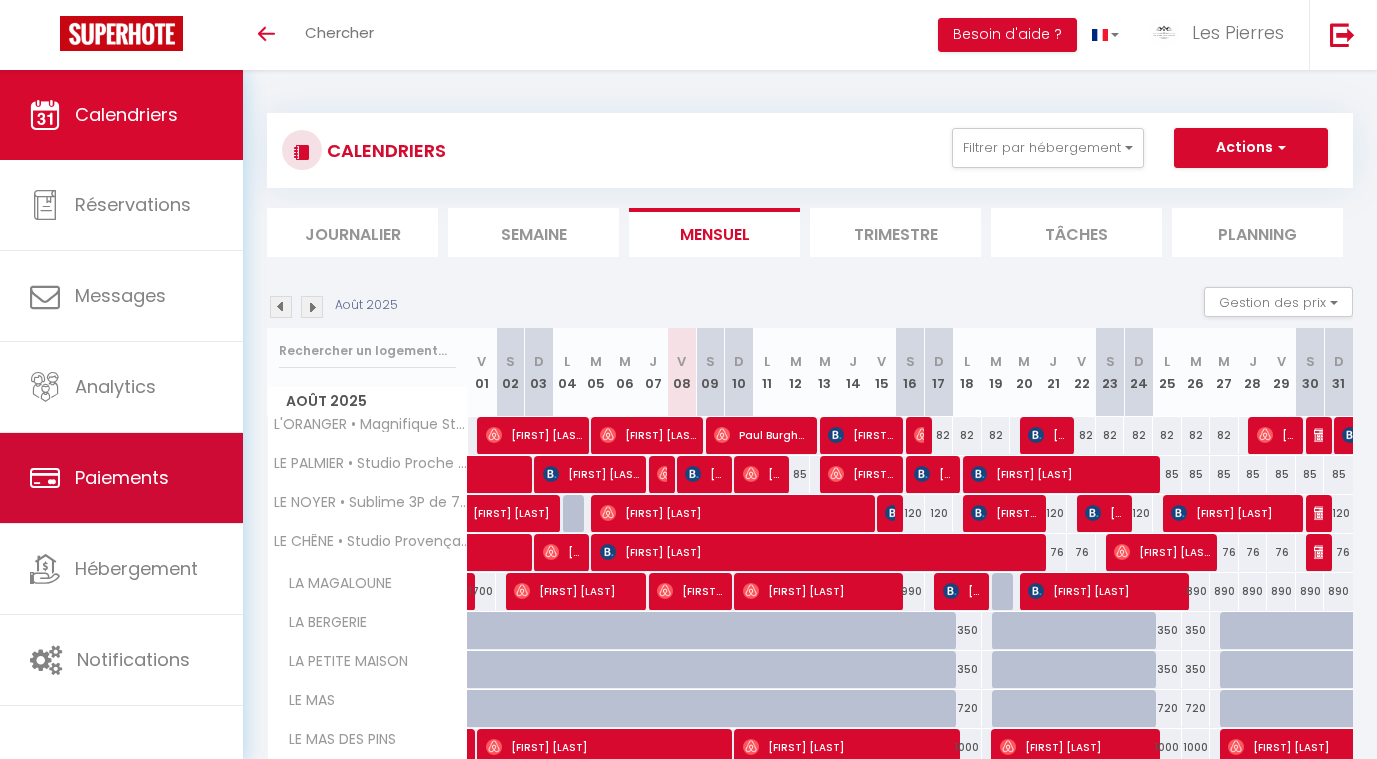 scroll, scrollTop: 0, scrollLeft: 0, axis: both 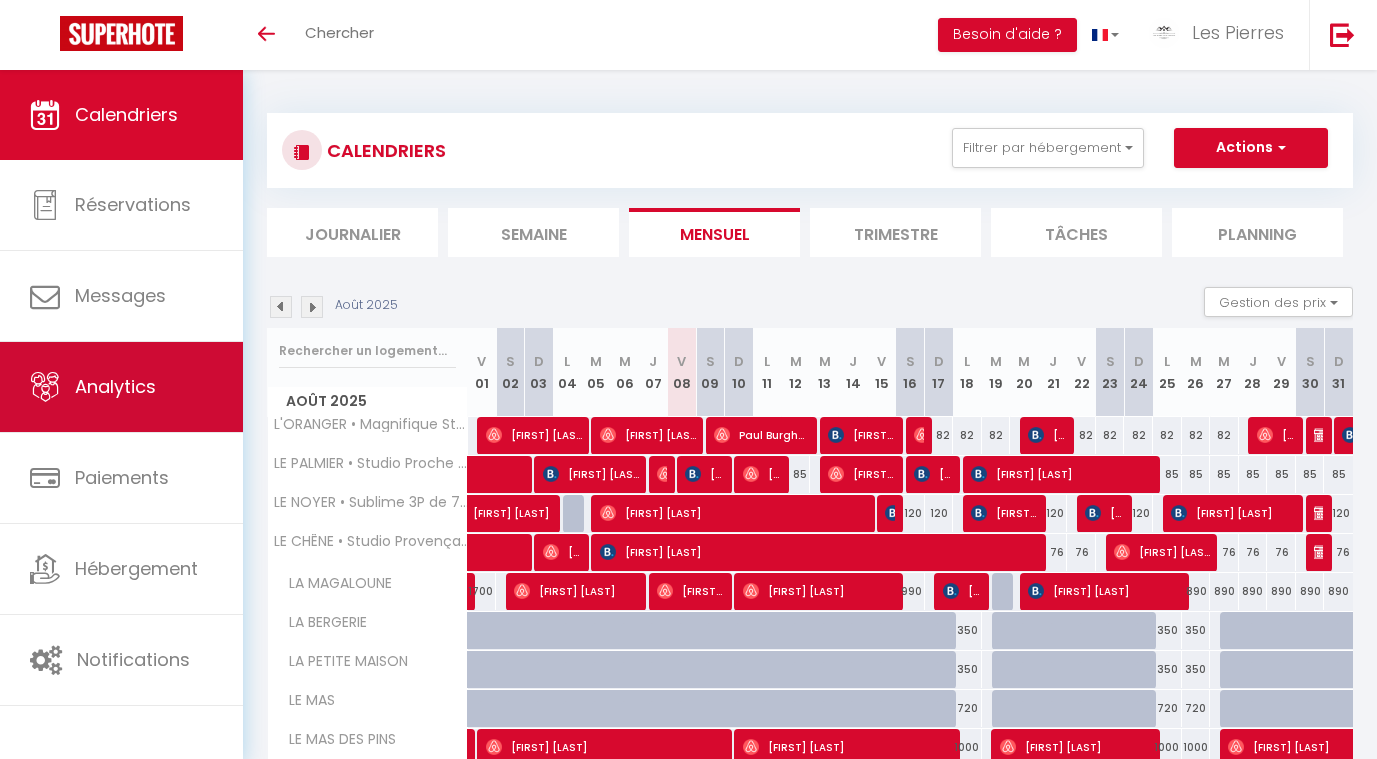 click on "Analytics" at bounding box center (121, 387) 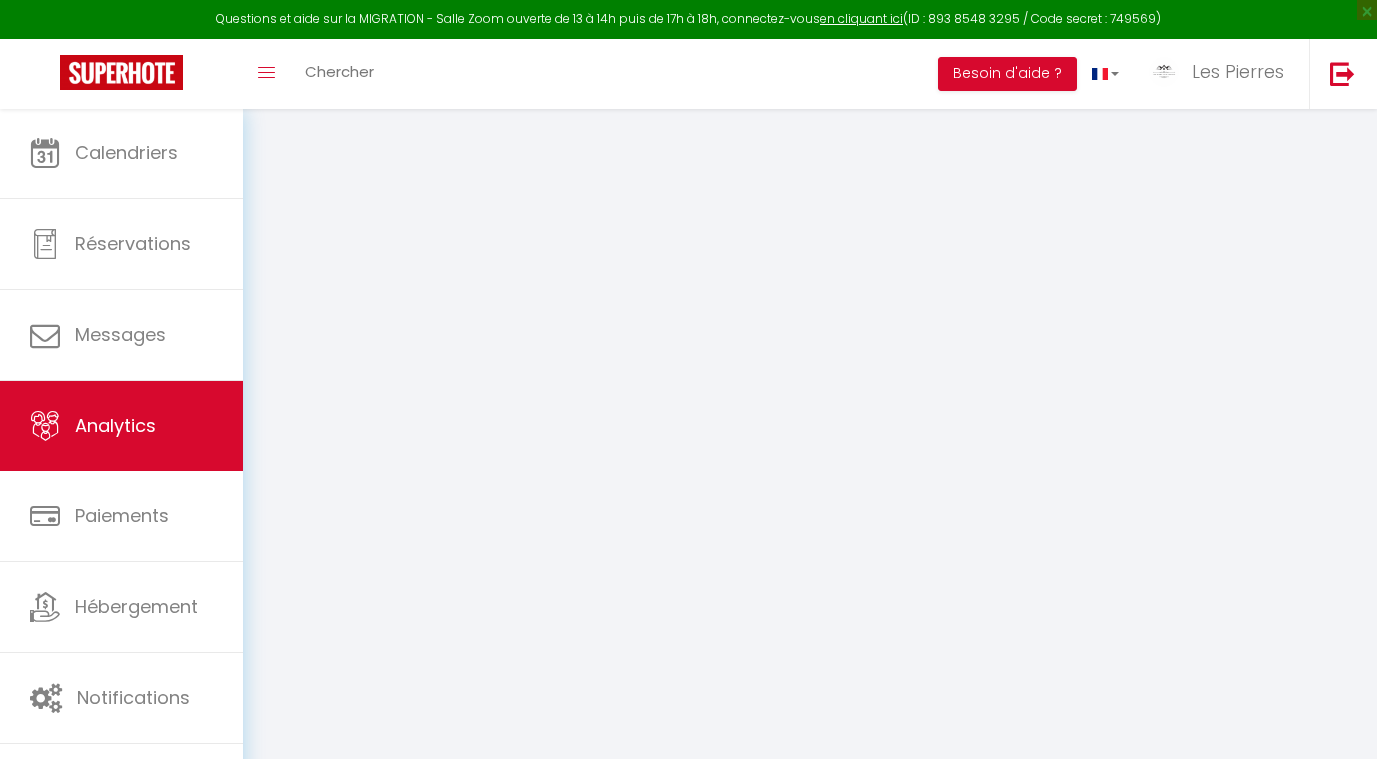 select on "2025" 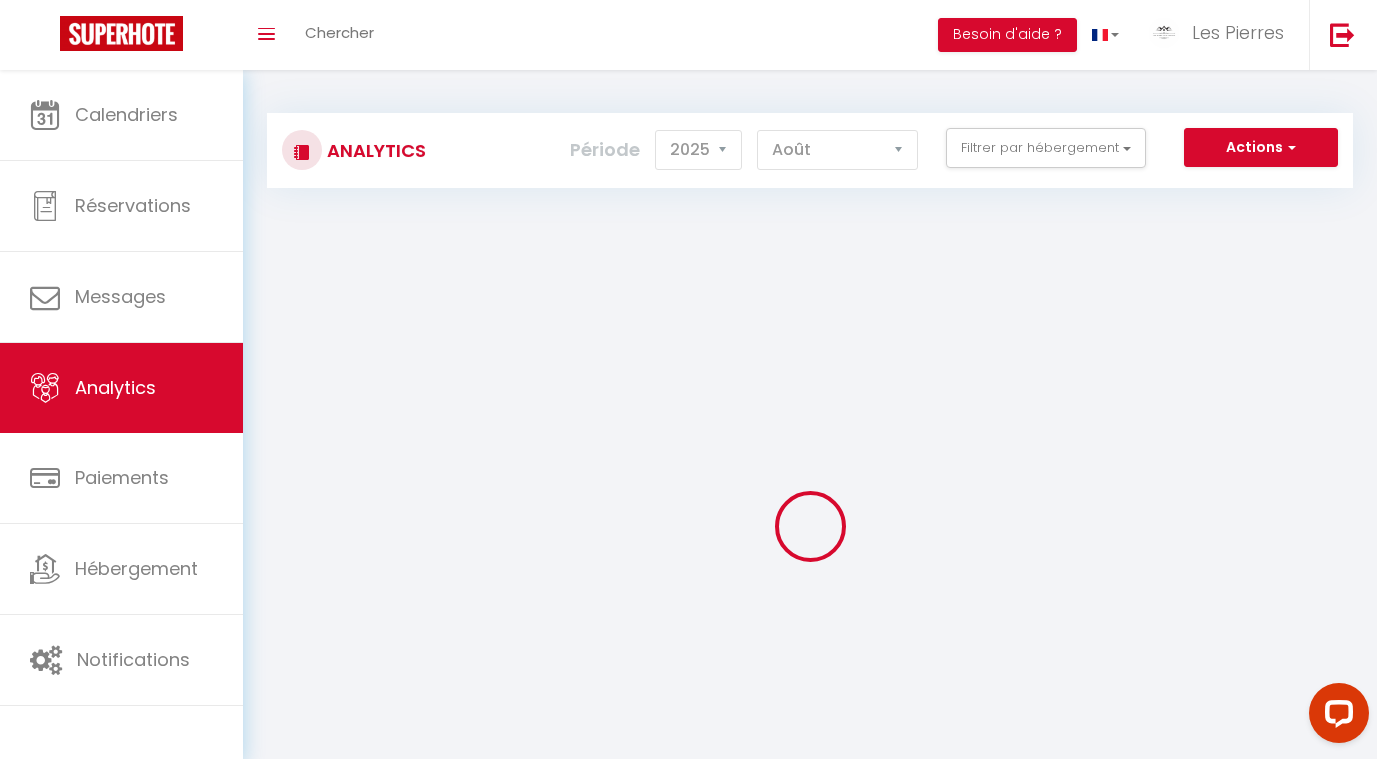scroll, scrollTop: 0, scrollLeft: 0, axis: both 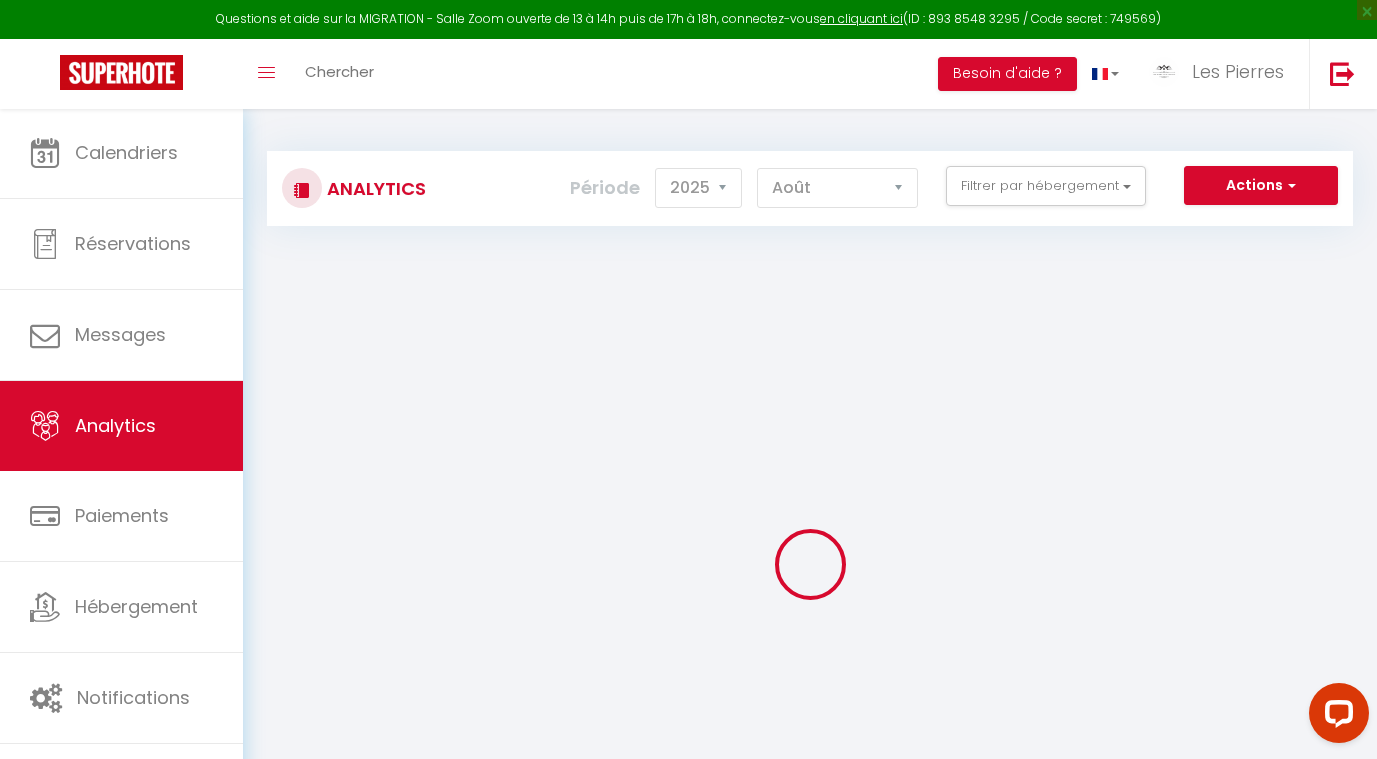 checkbox on "false" 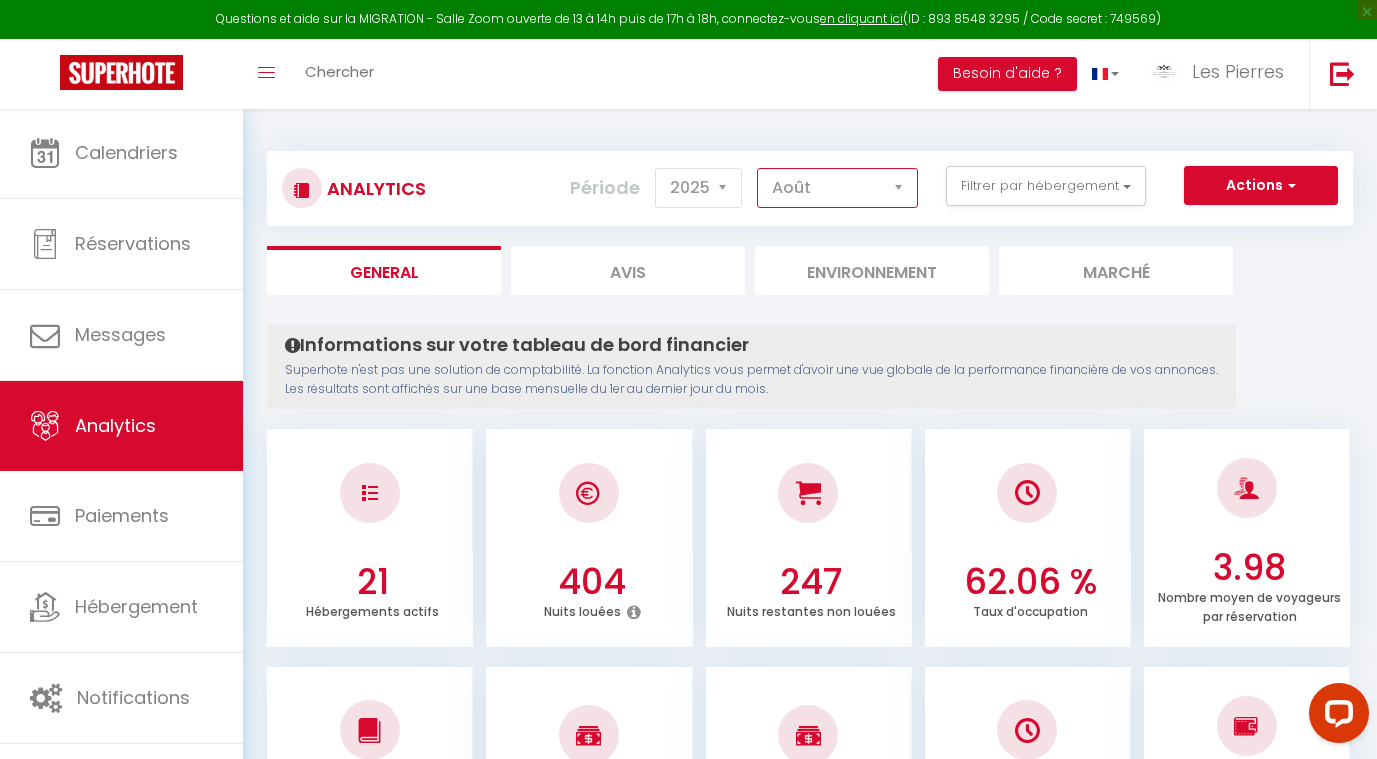 select on "6" 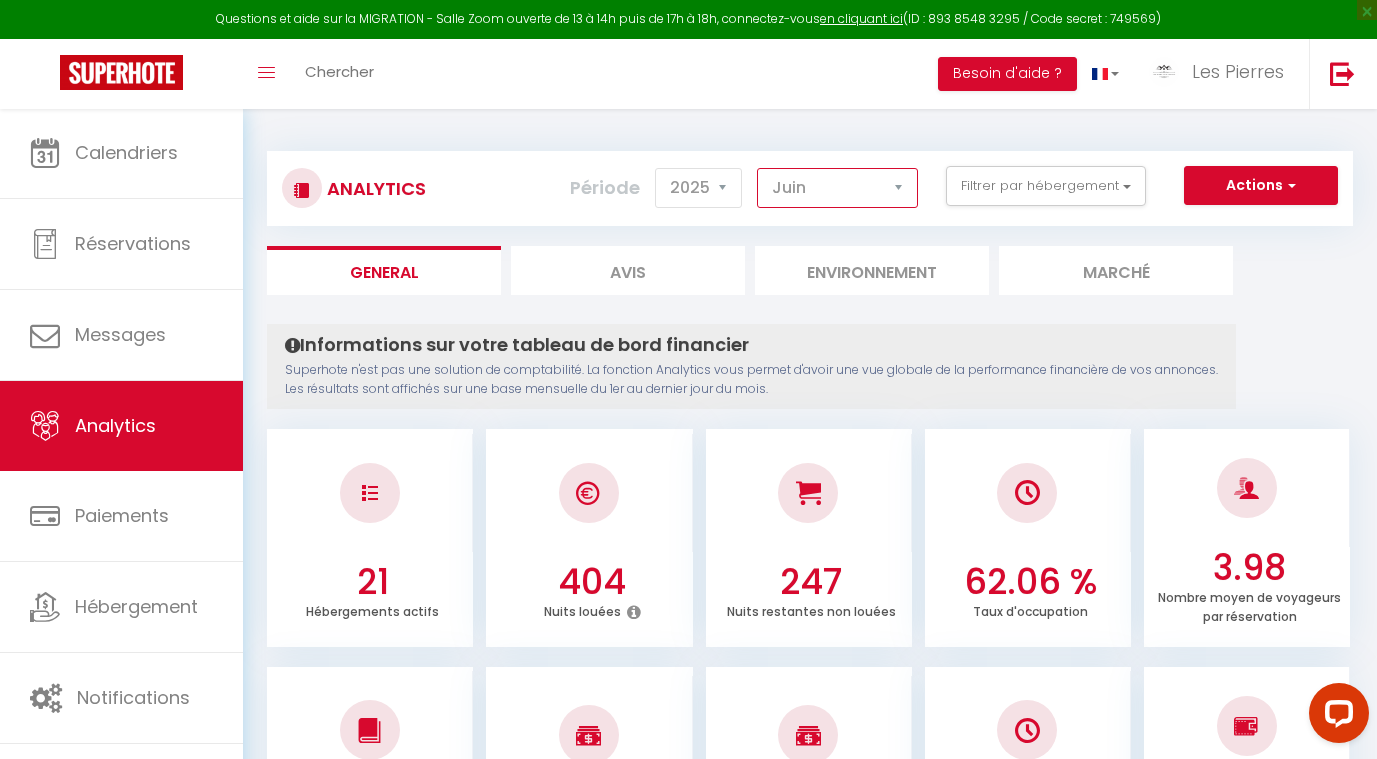 checkbox on "false" 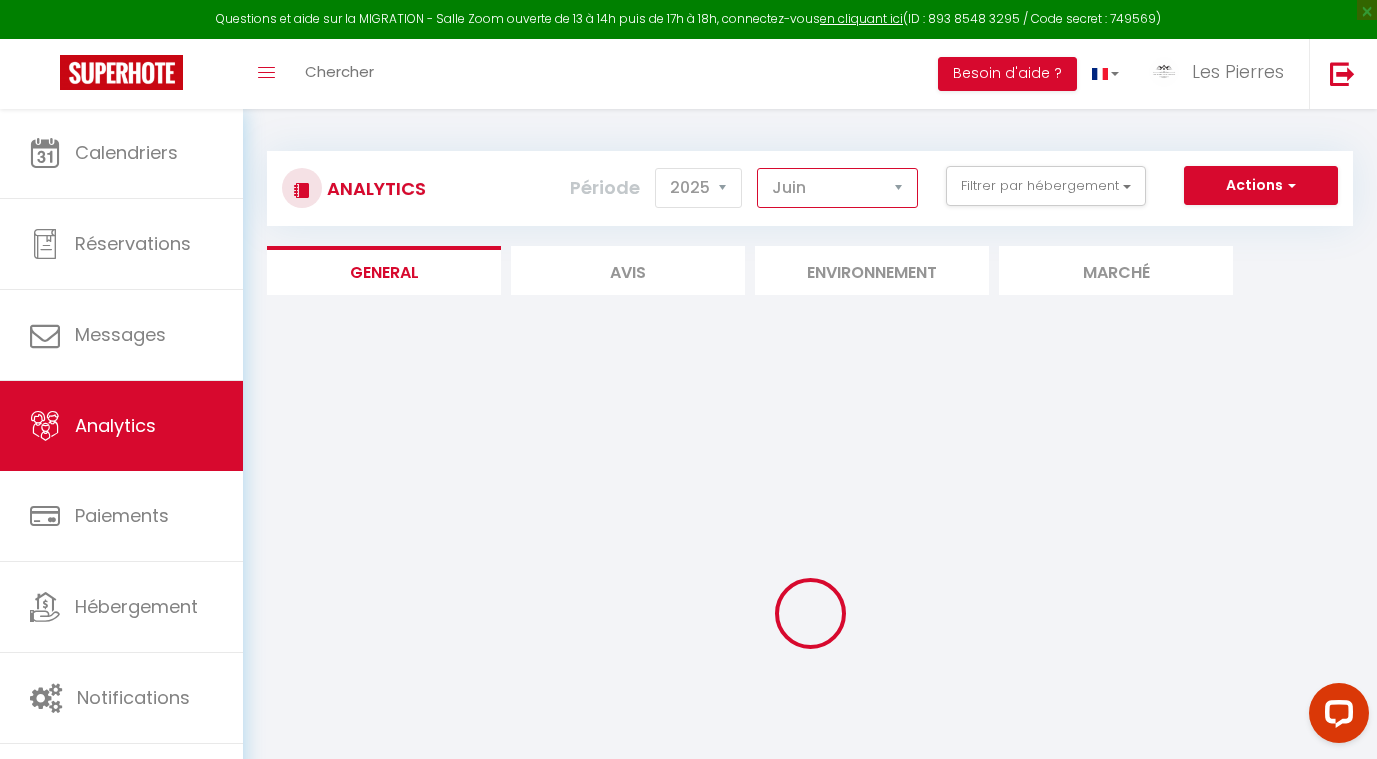 scroll, scrollTop: 0, scrollLeft: 0, axis: both 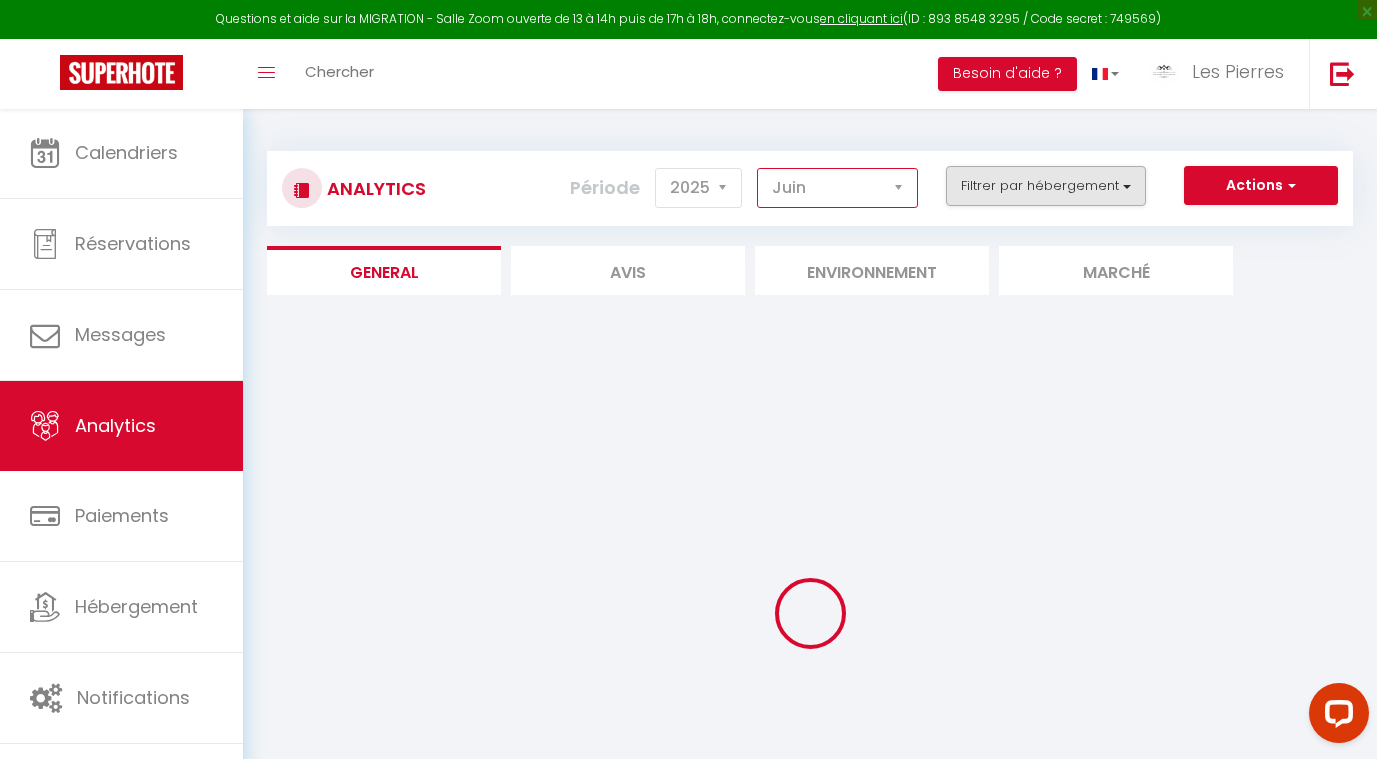 click on "Filtrer par hébergement" at bounding box center (1046, 186) 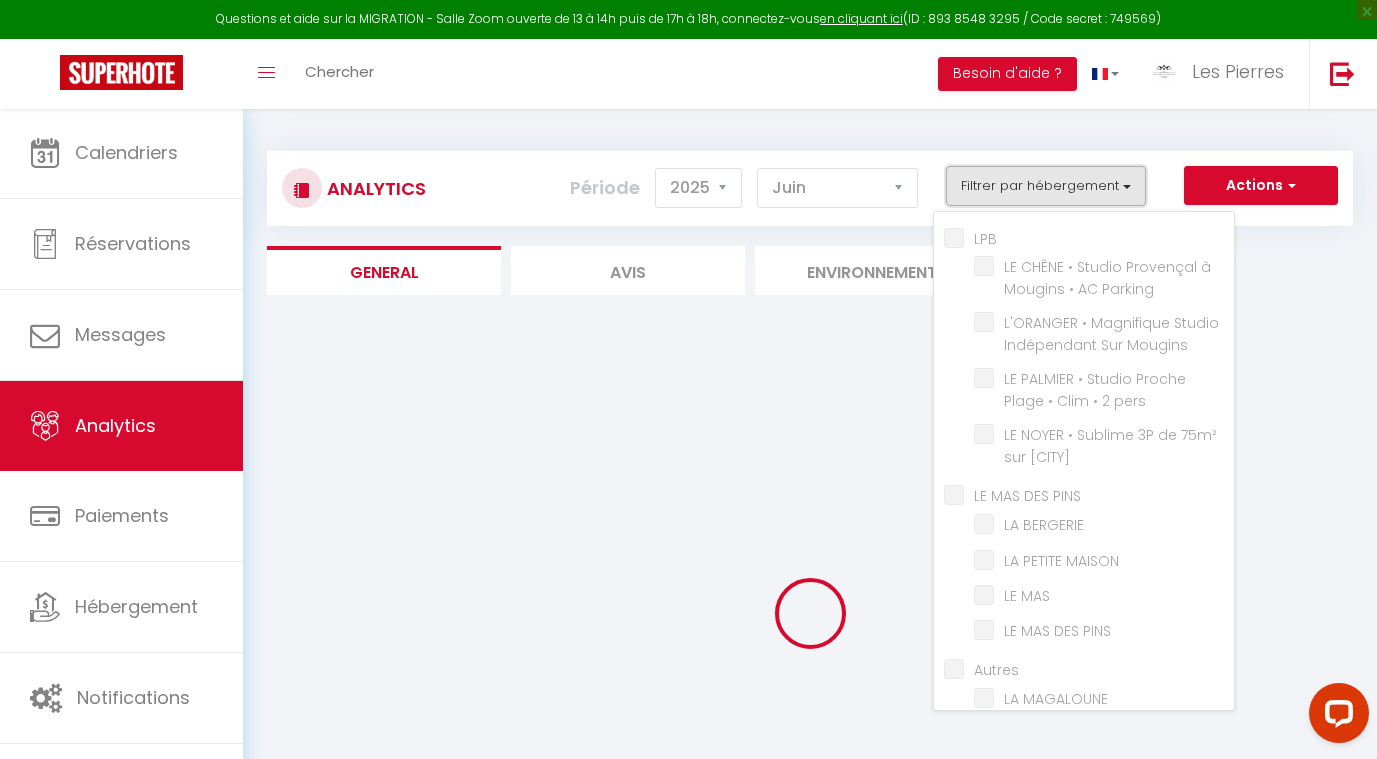 checkbox on "false" 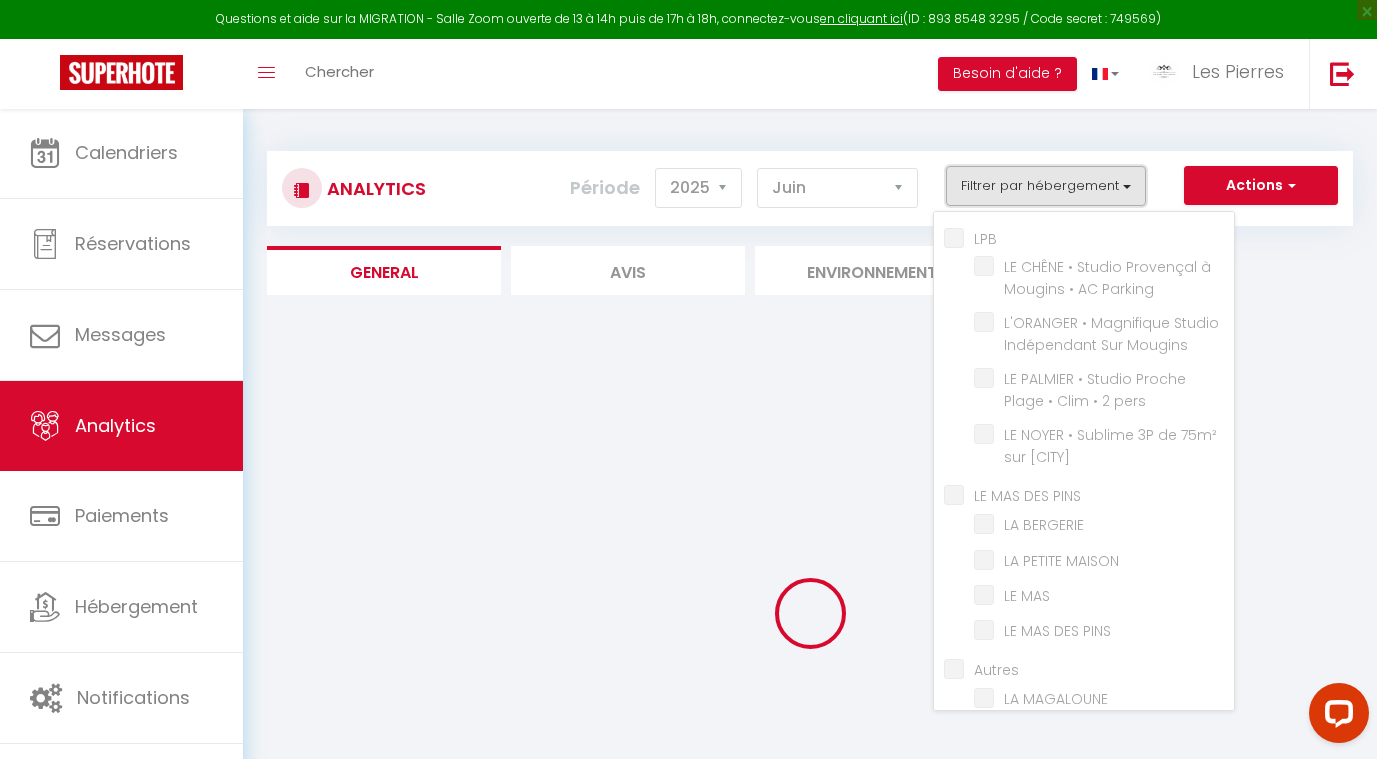 checkbox on "false" 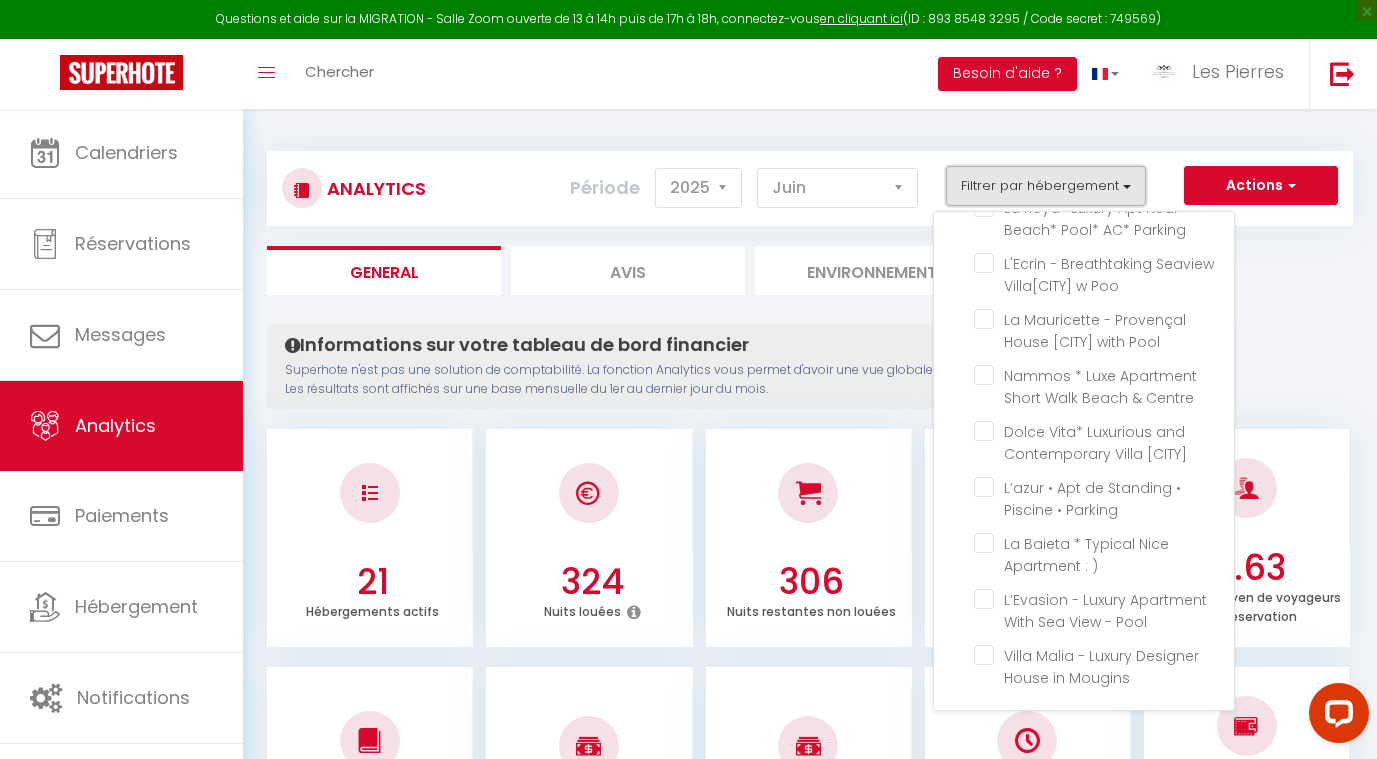 scroll, scrollTop: 313, scrollLeft: 0, axis: vertical 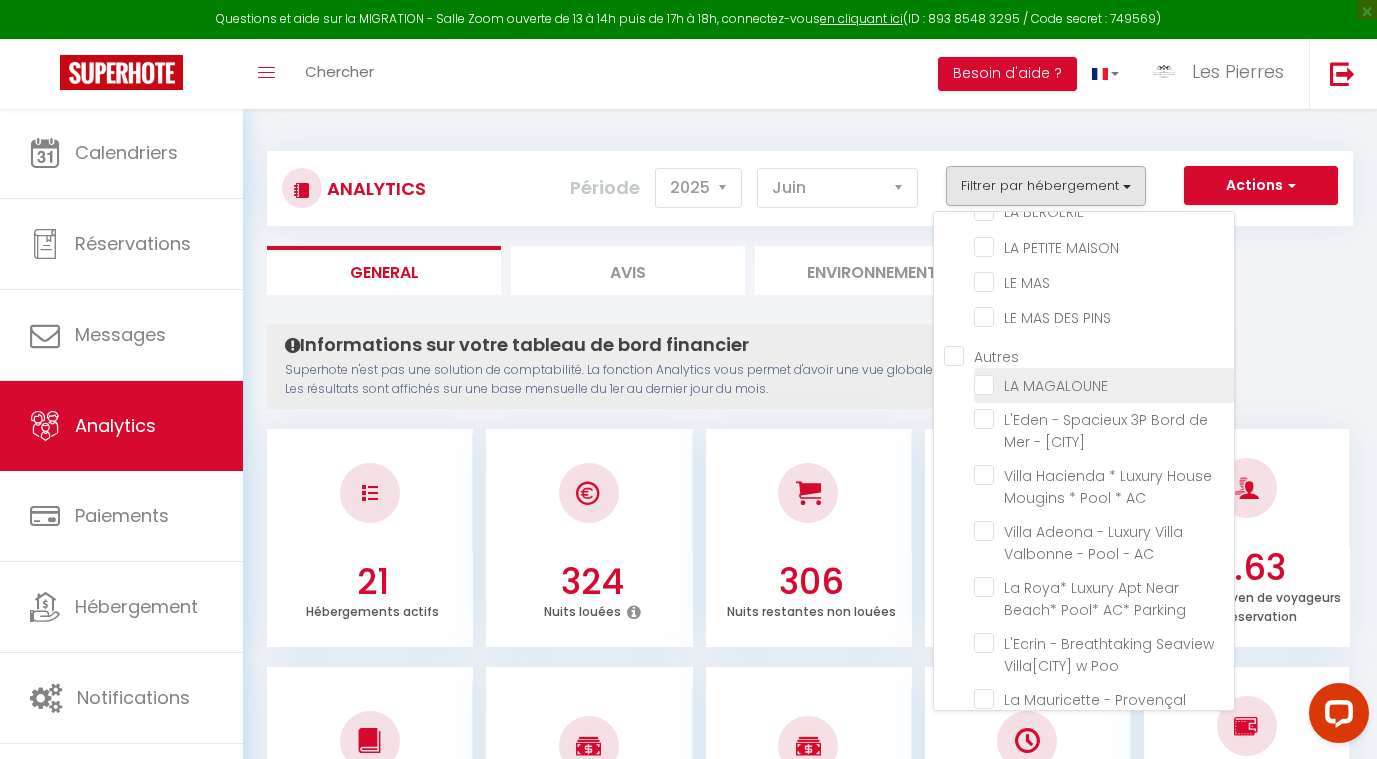 click at bounding box center (1104, 384) 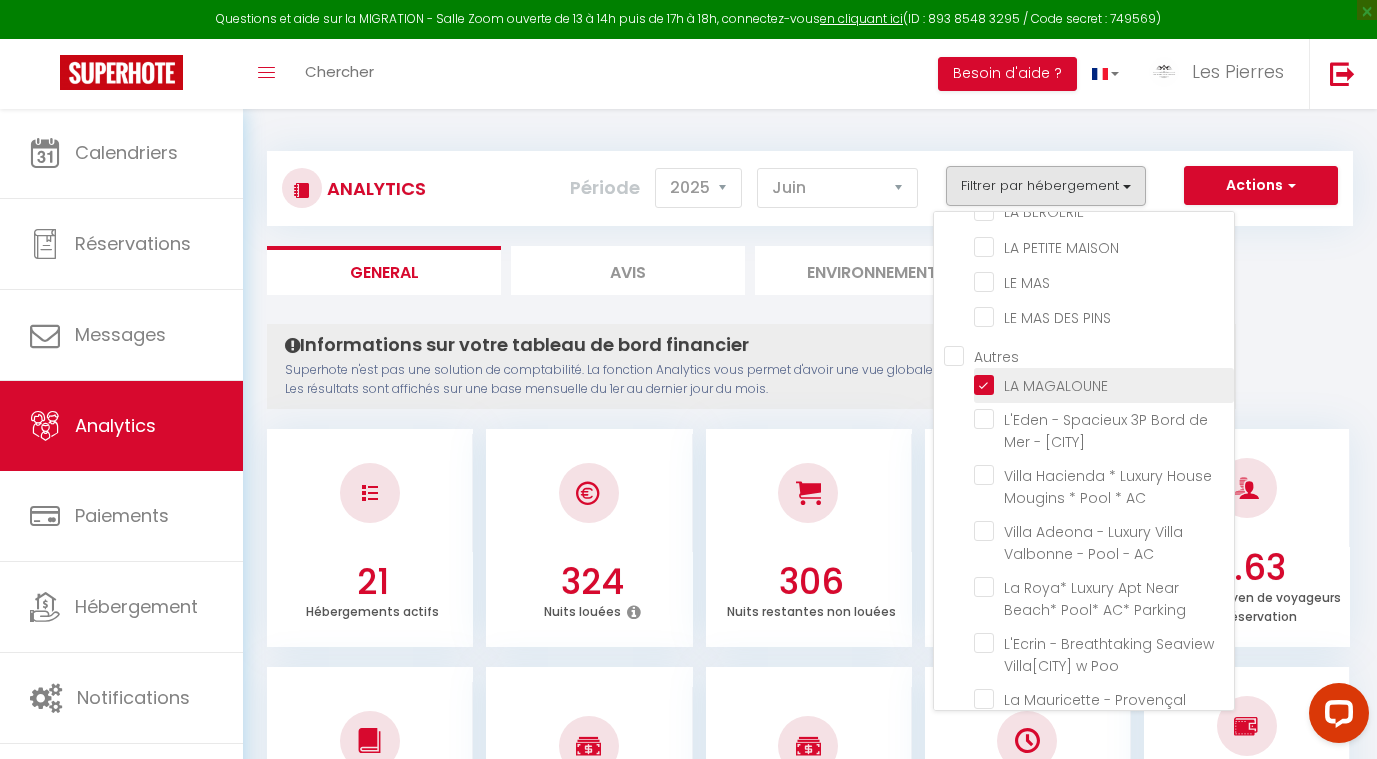 checkbox on "false" 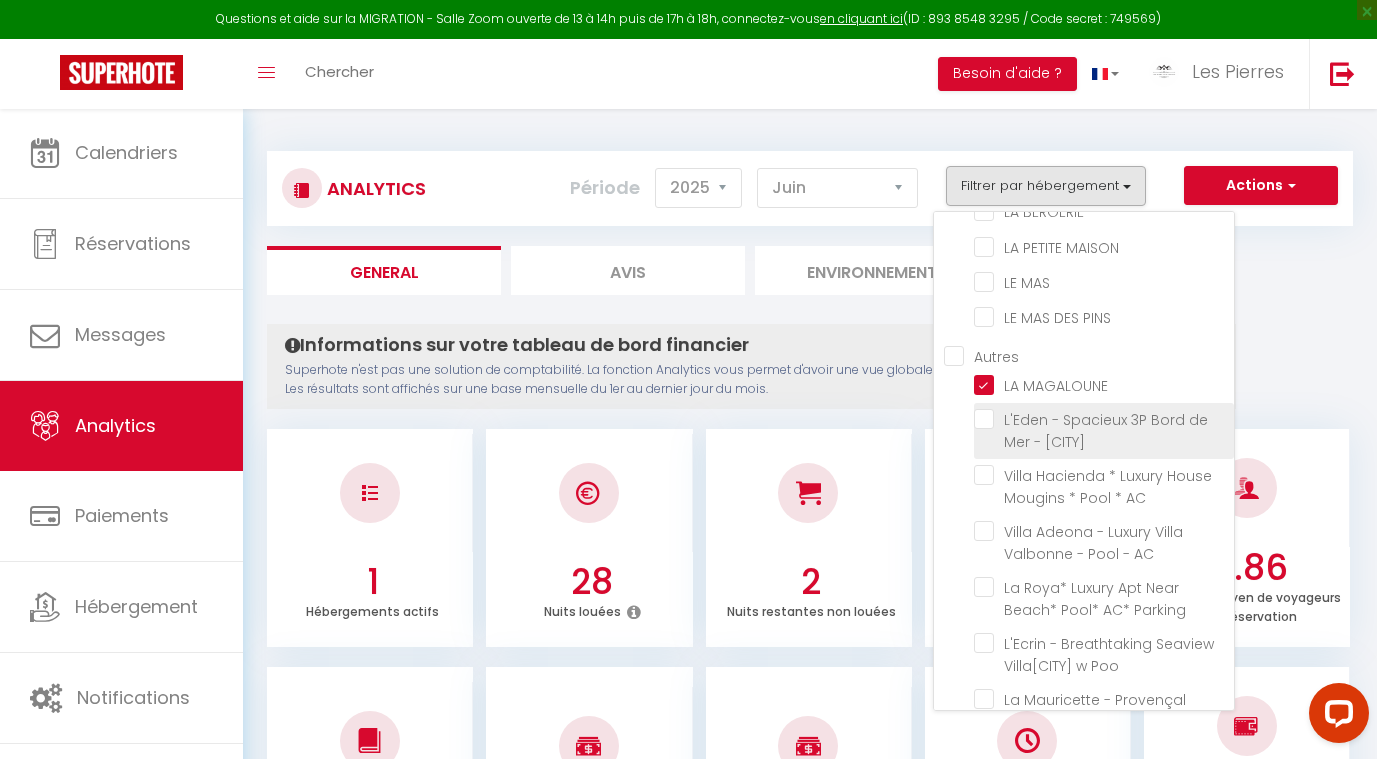 checkbox on "false" 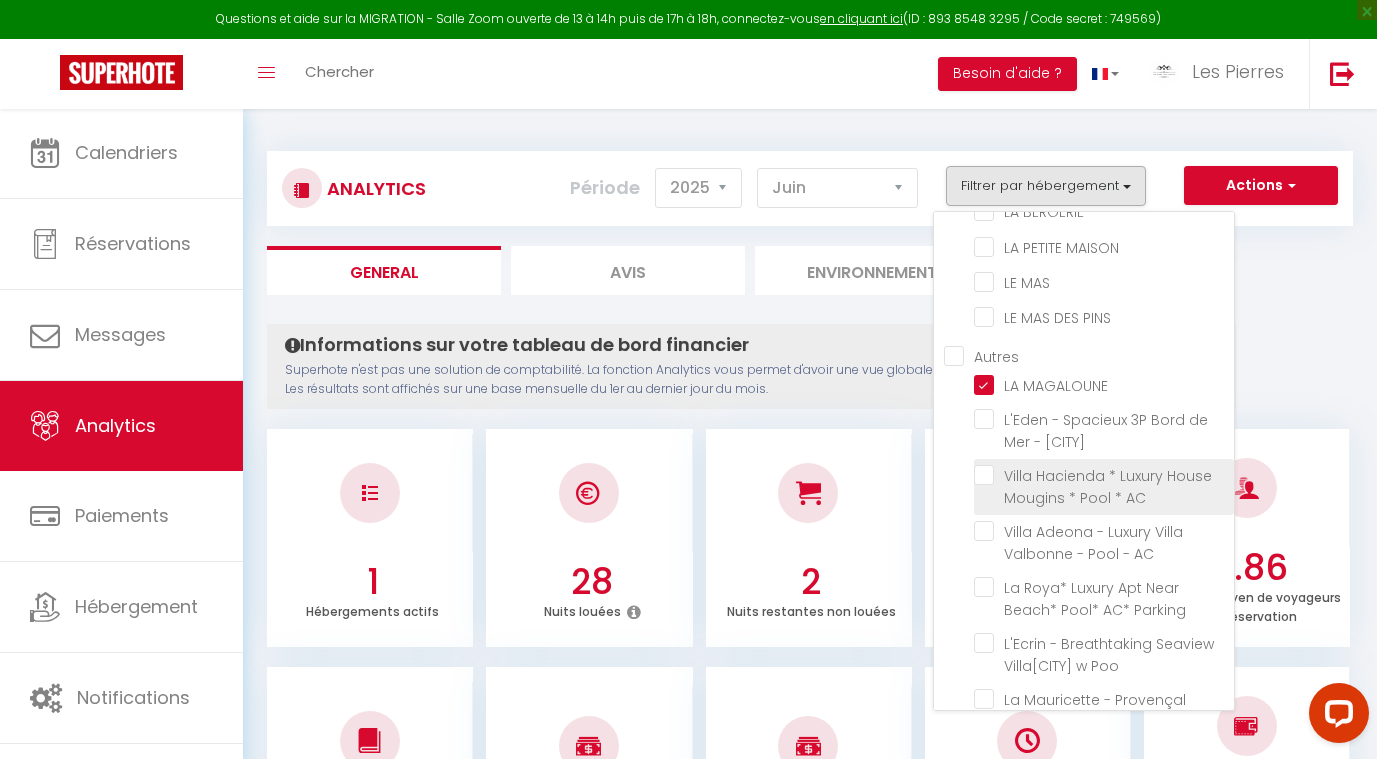 click at bounding box center (1104, 475) 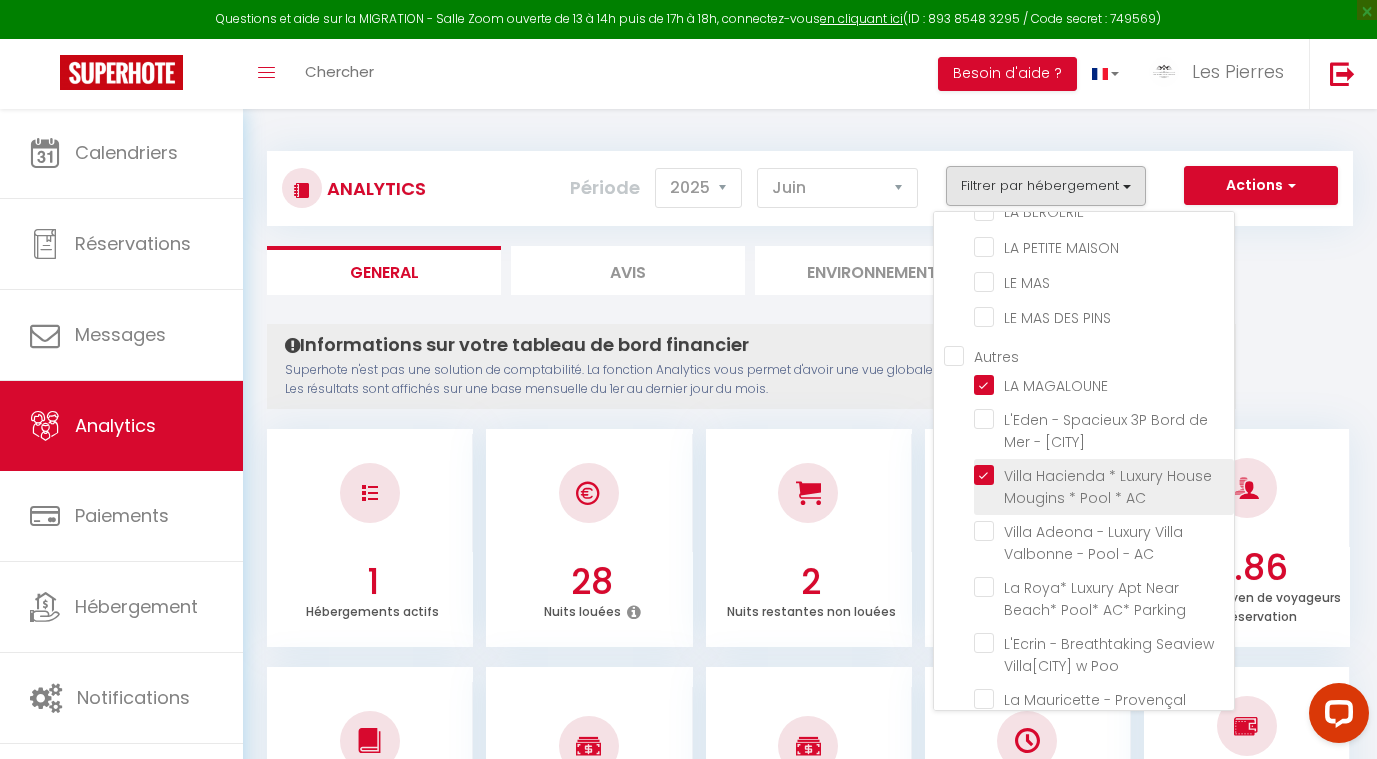 checkbox on "false" 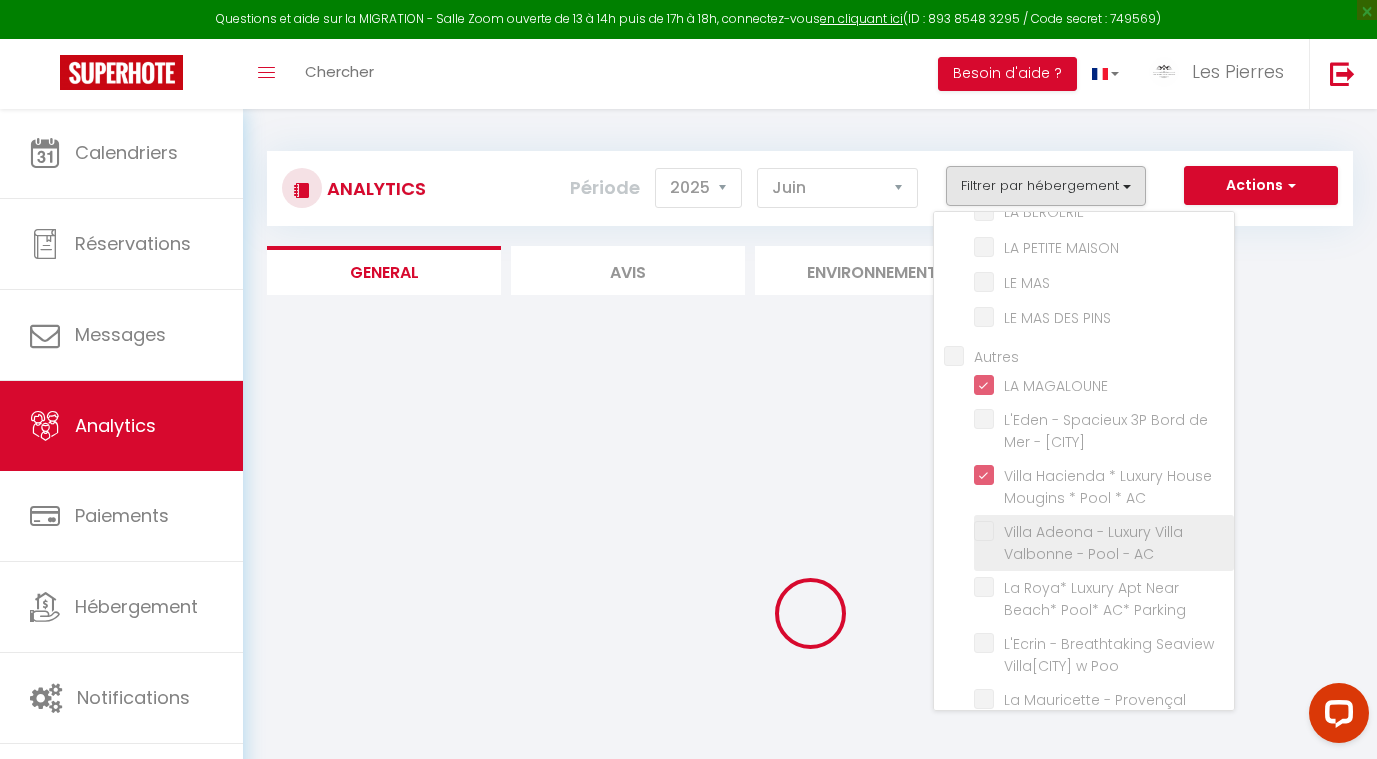 checkbox on "false" 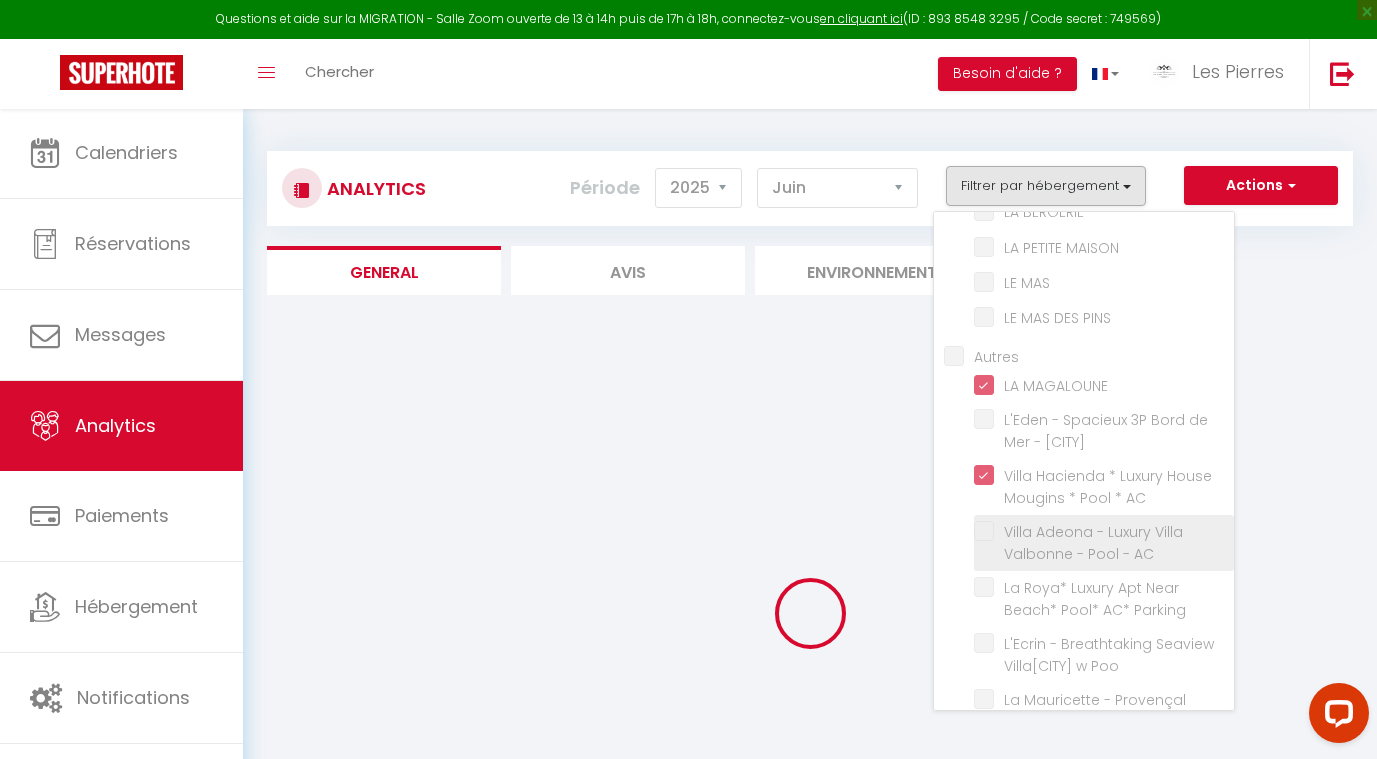 checkbox on "false" 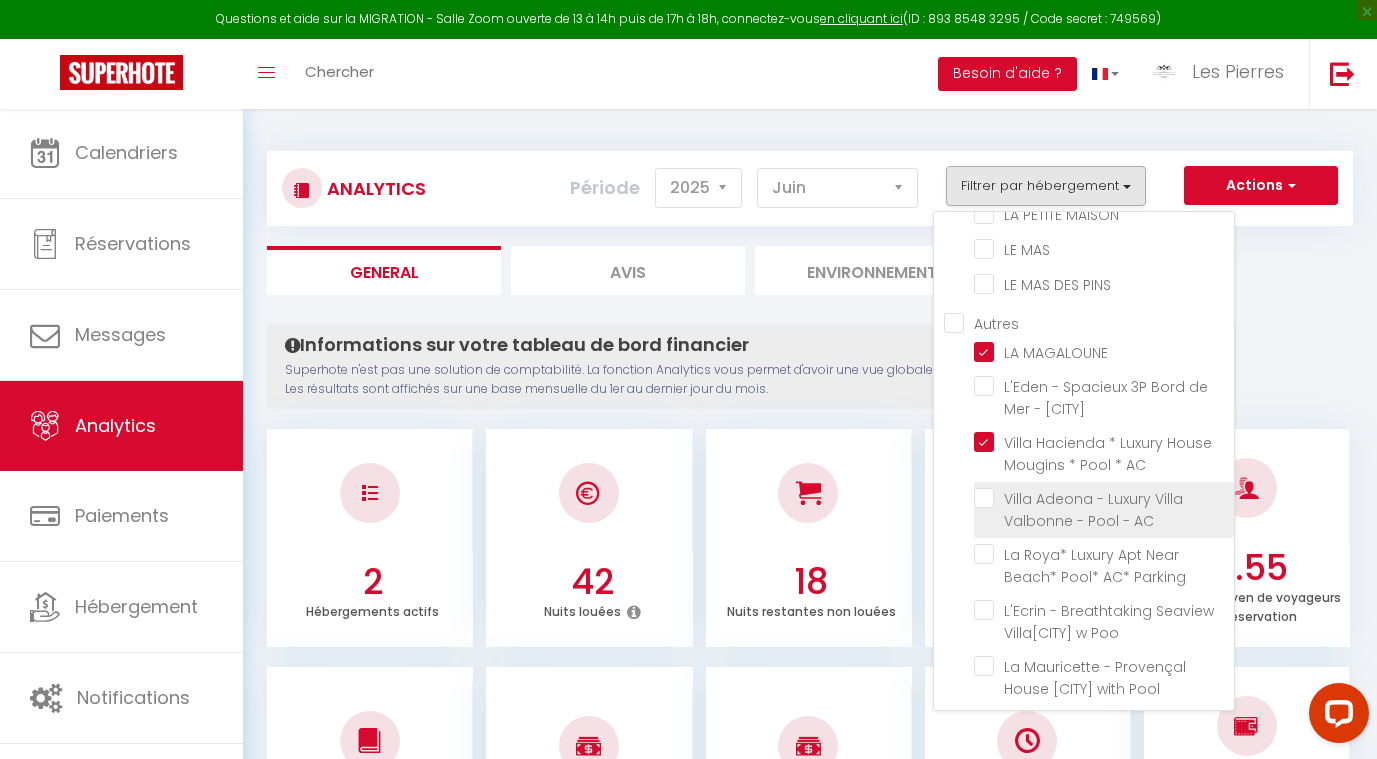 scroll, scrollTop: 350, scrollLeft: 0, axis: vertical 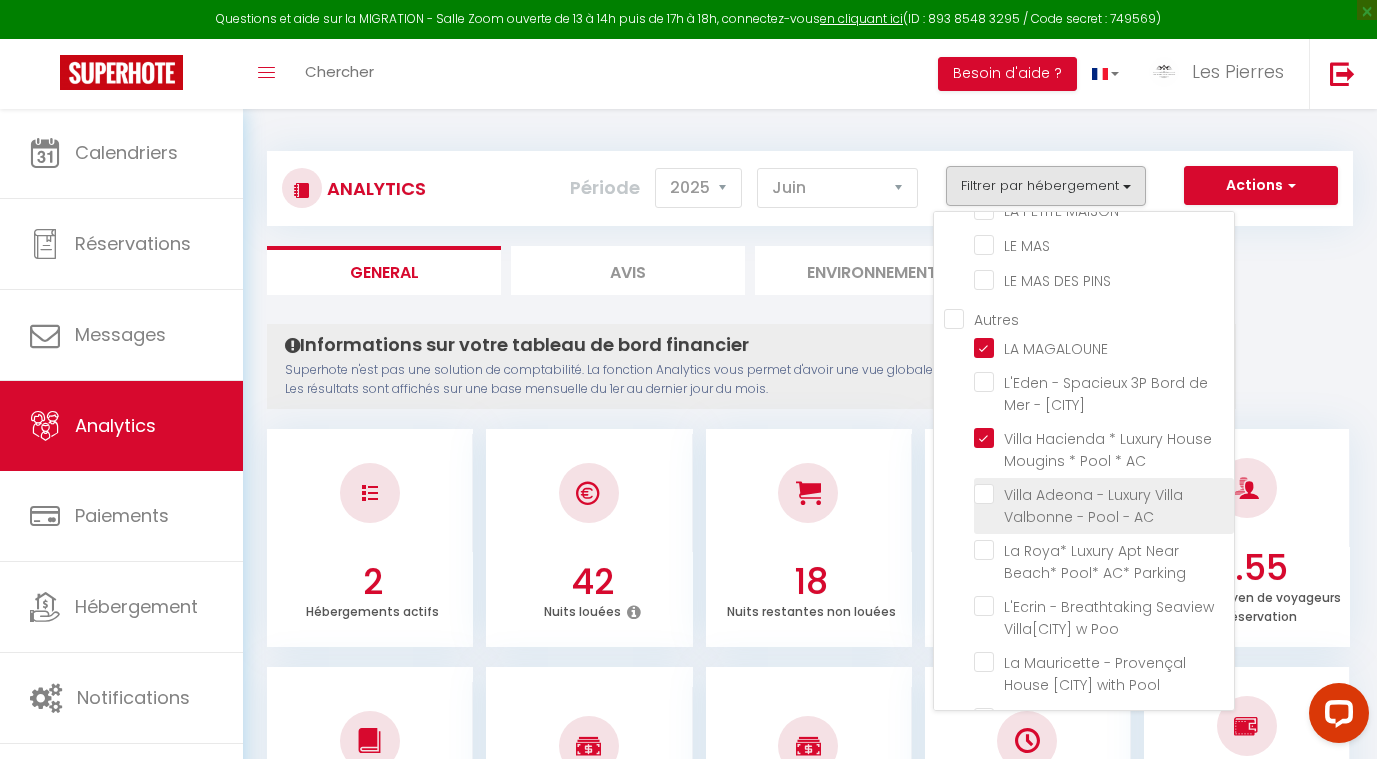 click at bounding box center [1104, 494] 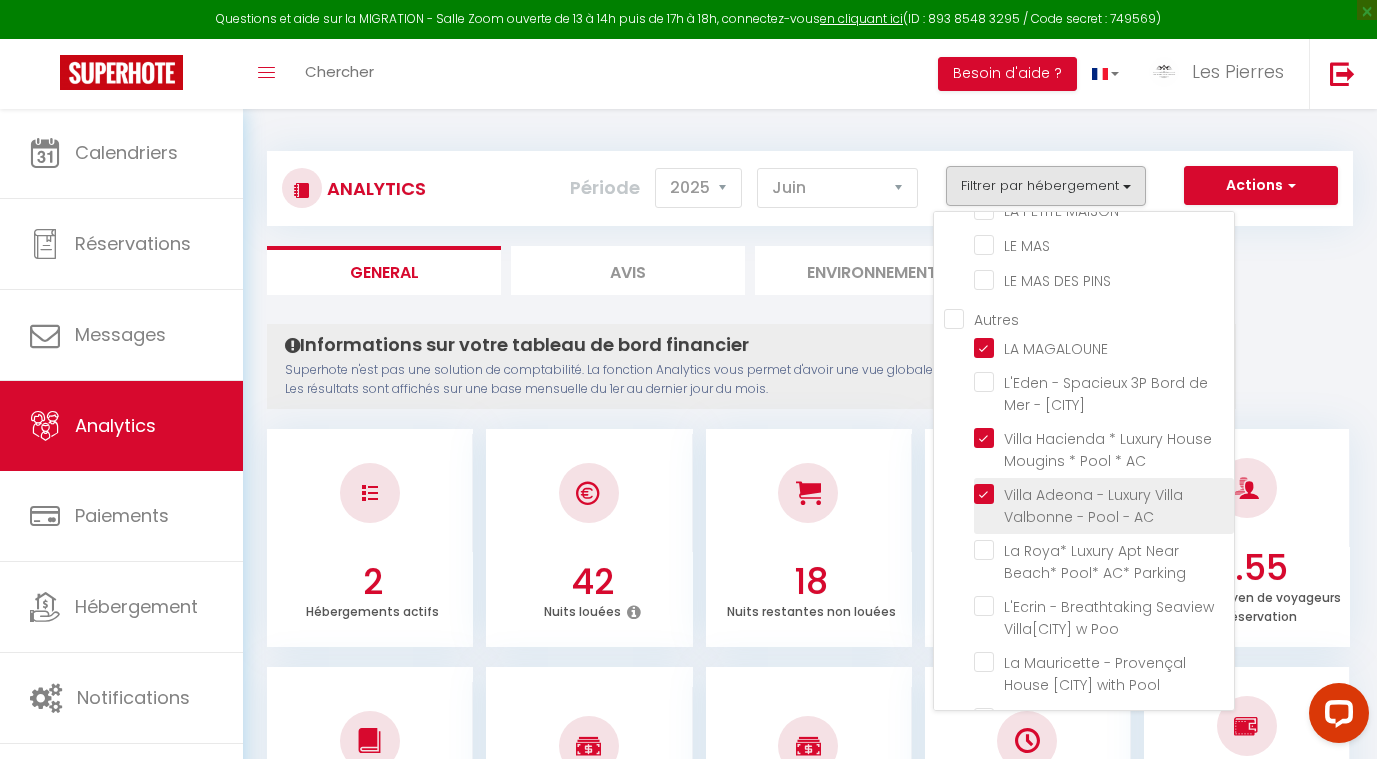checkbox on "false" 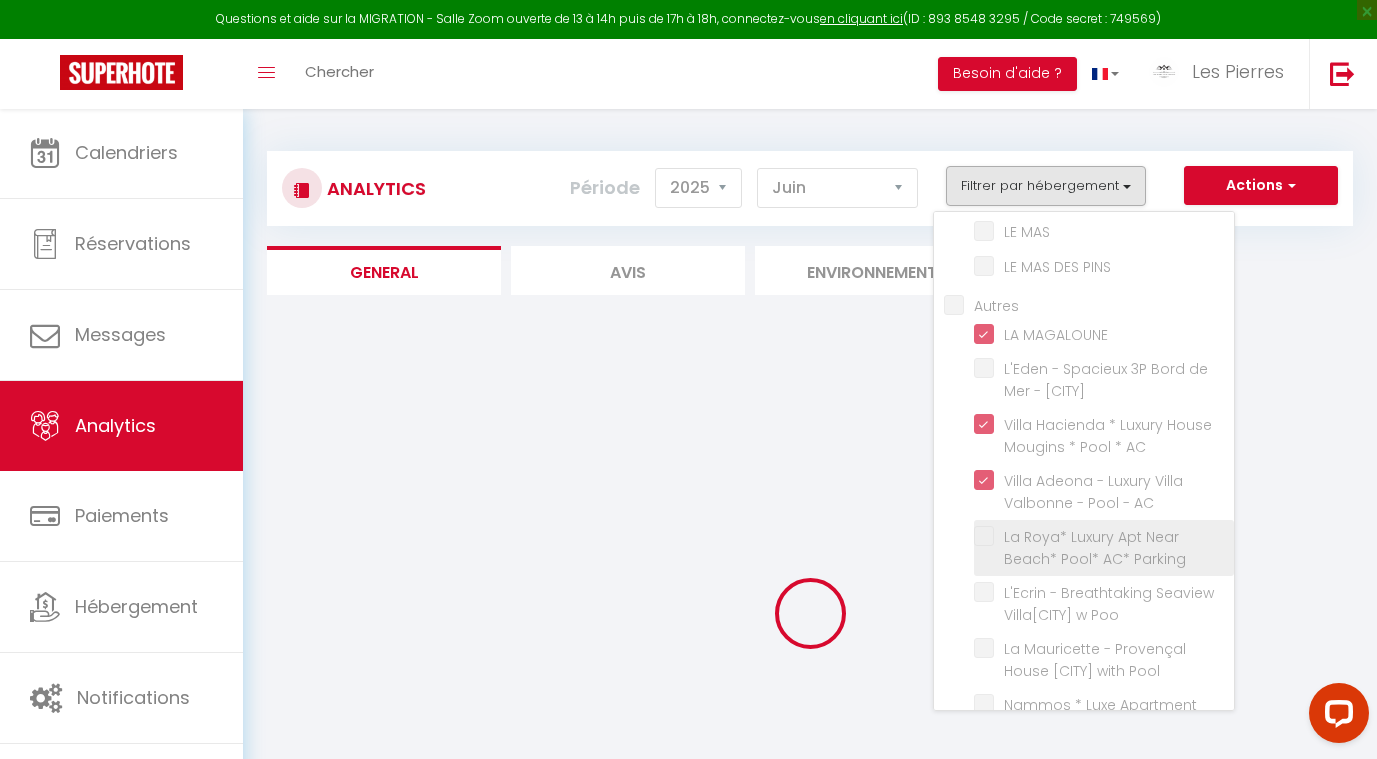 checkbox on "false" 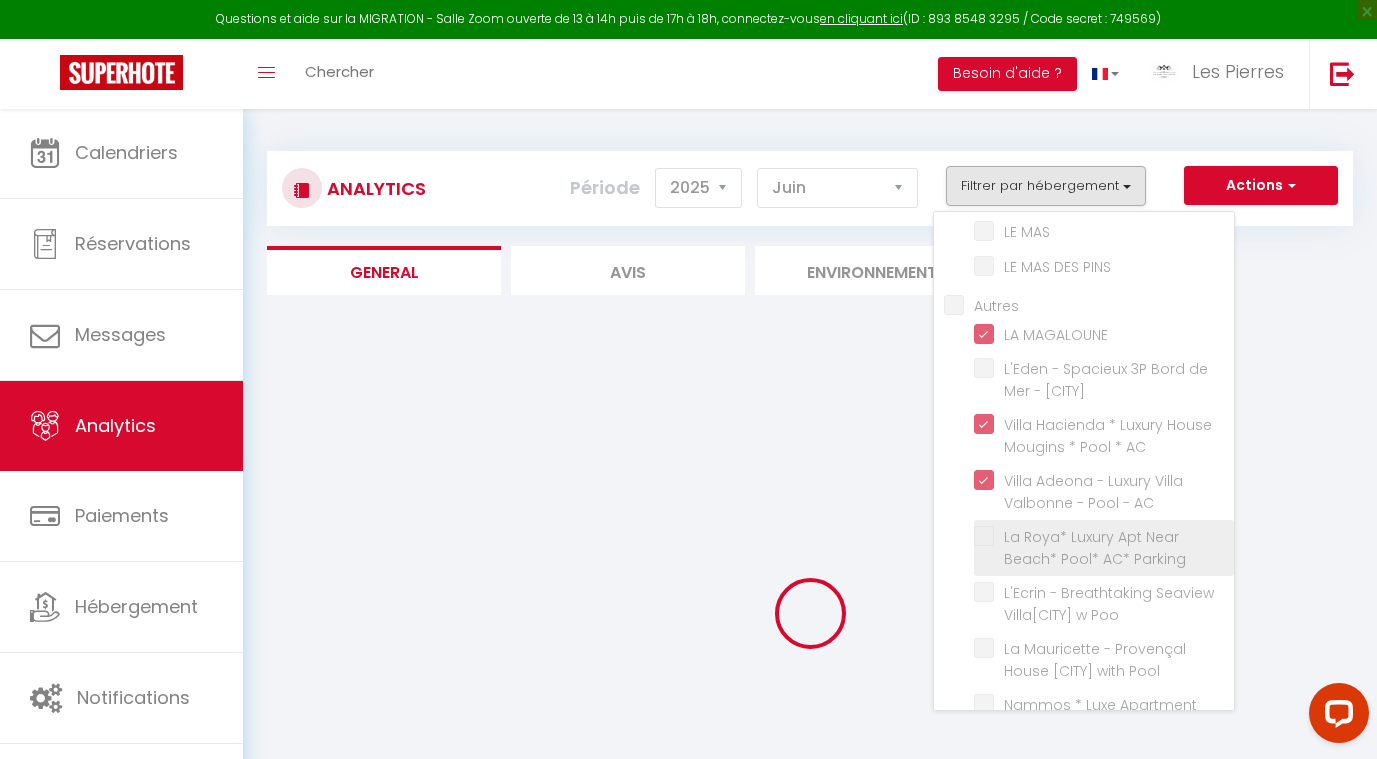 checkbox on "false" 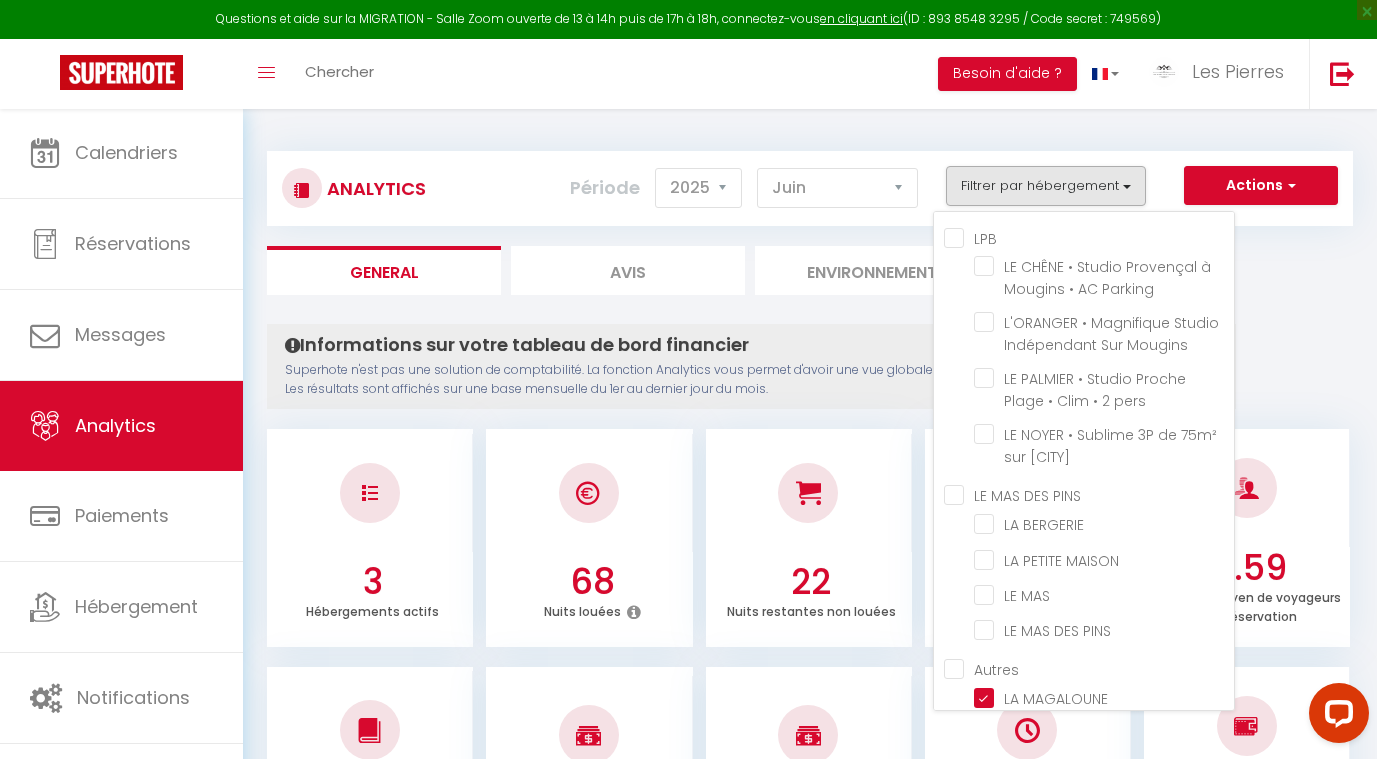 scroll, scrollTop: 0, scrollLeft: 0, axis: both 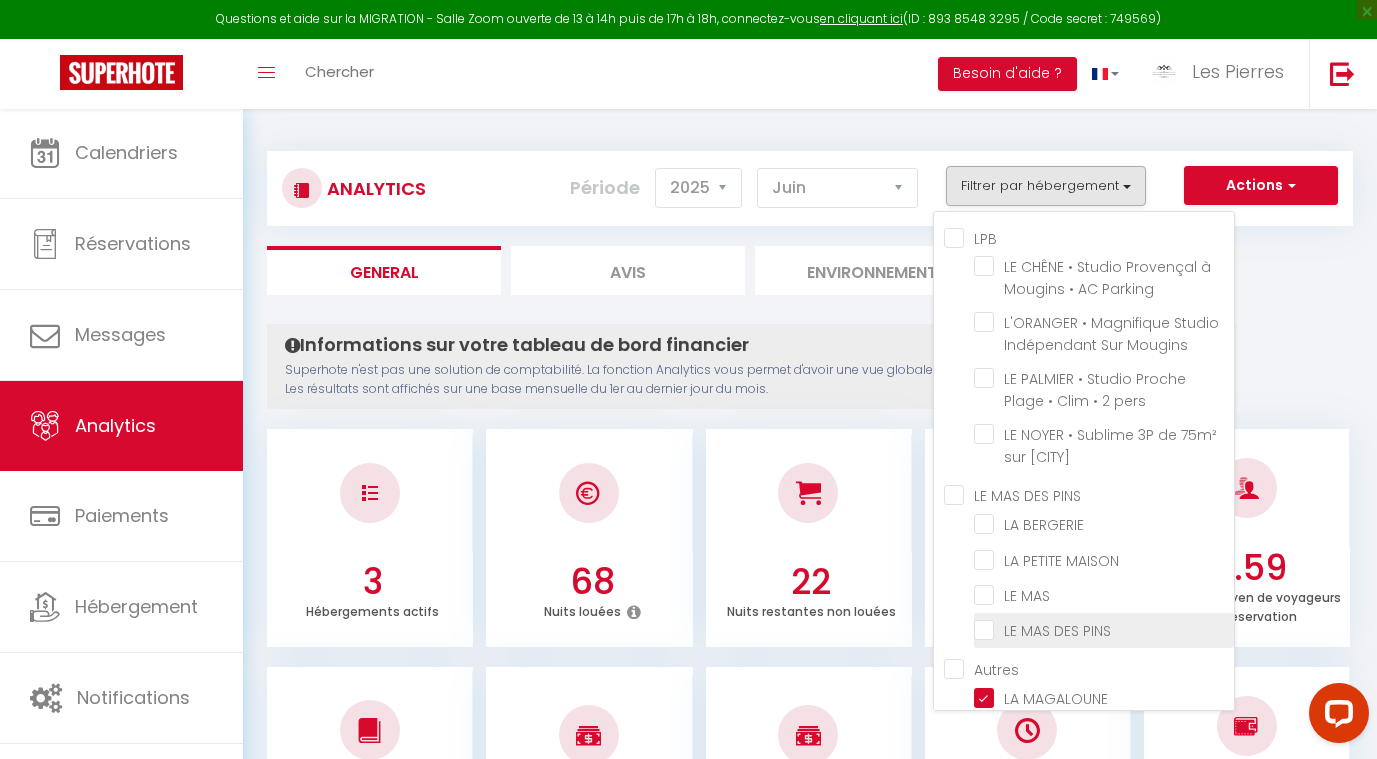 click on "LE MAS DES PINS" at bounding box center [1104, 629] 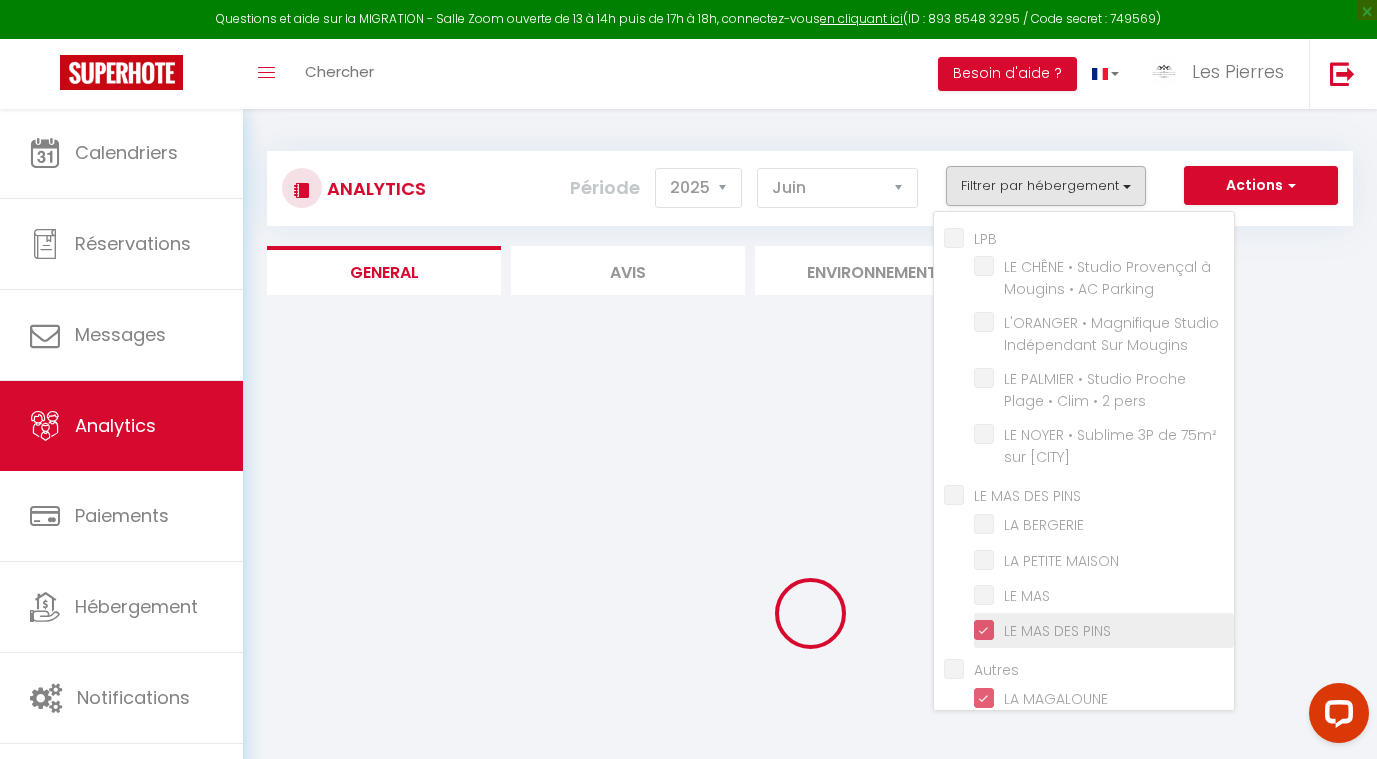 checkbox on "false" 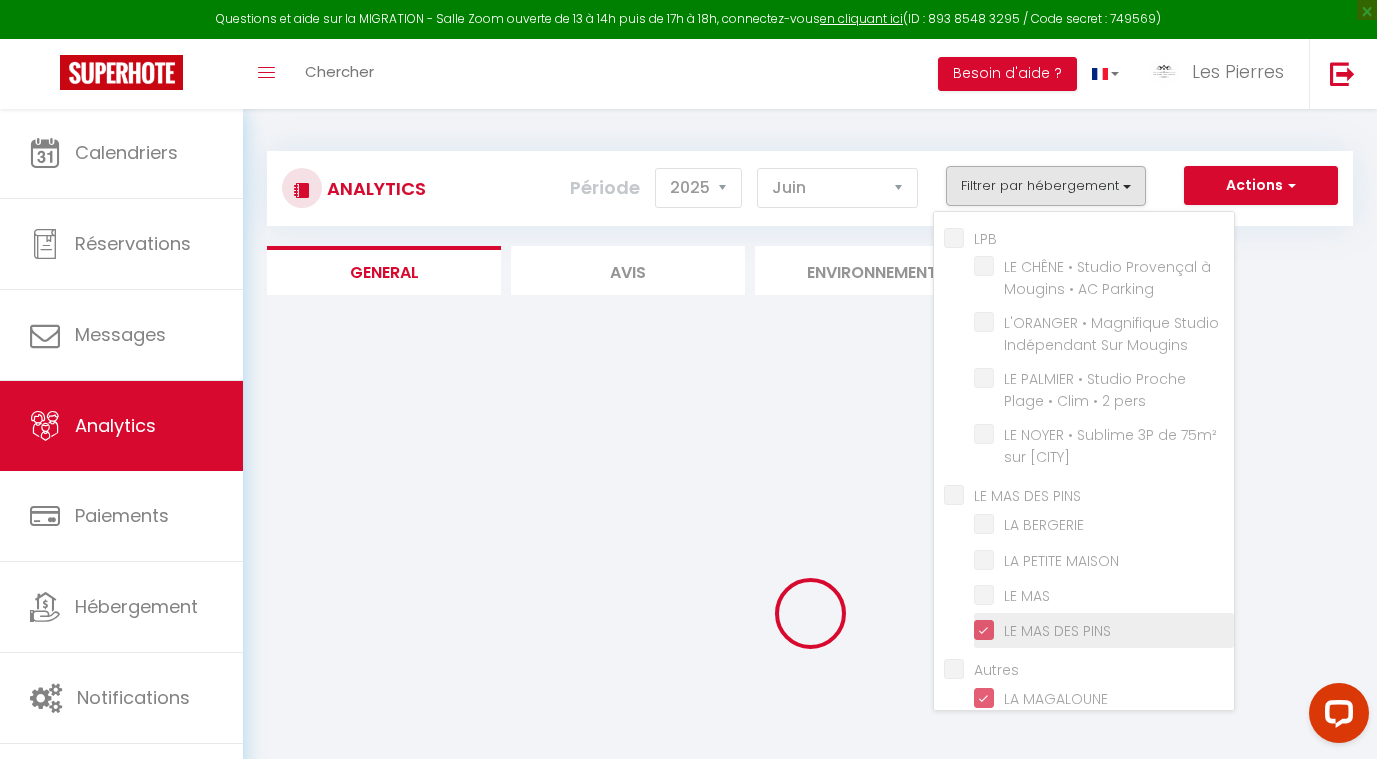 checkbox on "false" 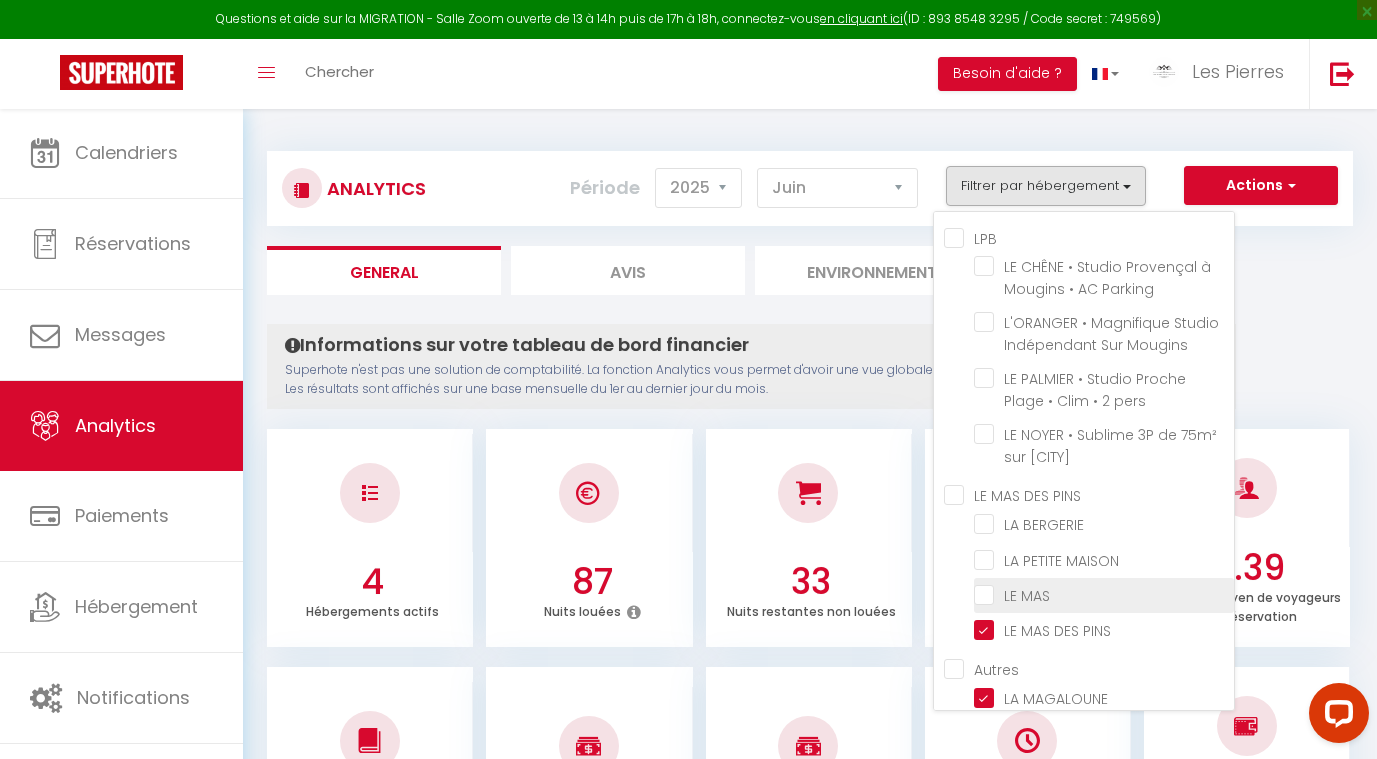 click at bounding box center [1104, 594] 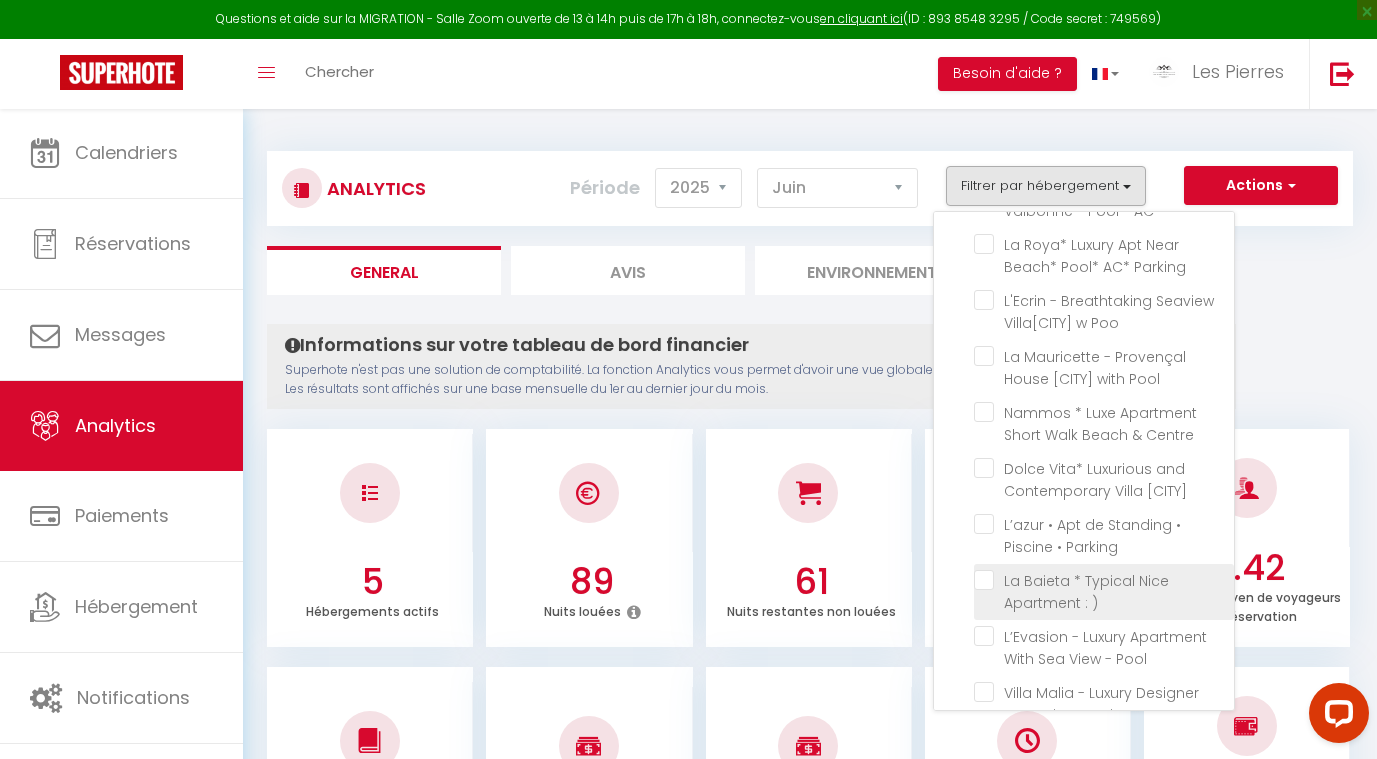 scroll, scrollTop: 689, scrollLeft: 0, axis: vertical 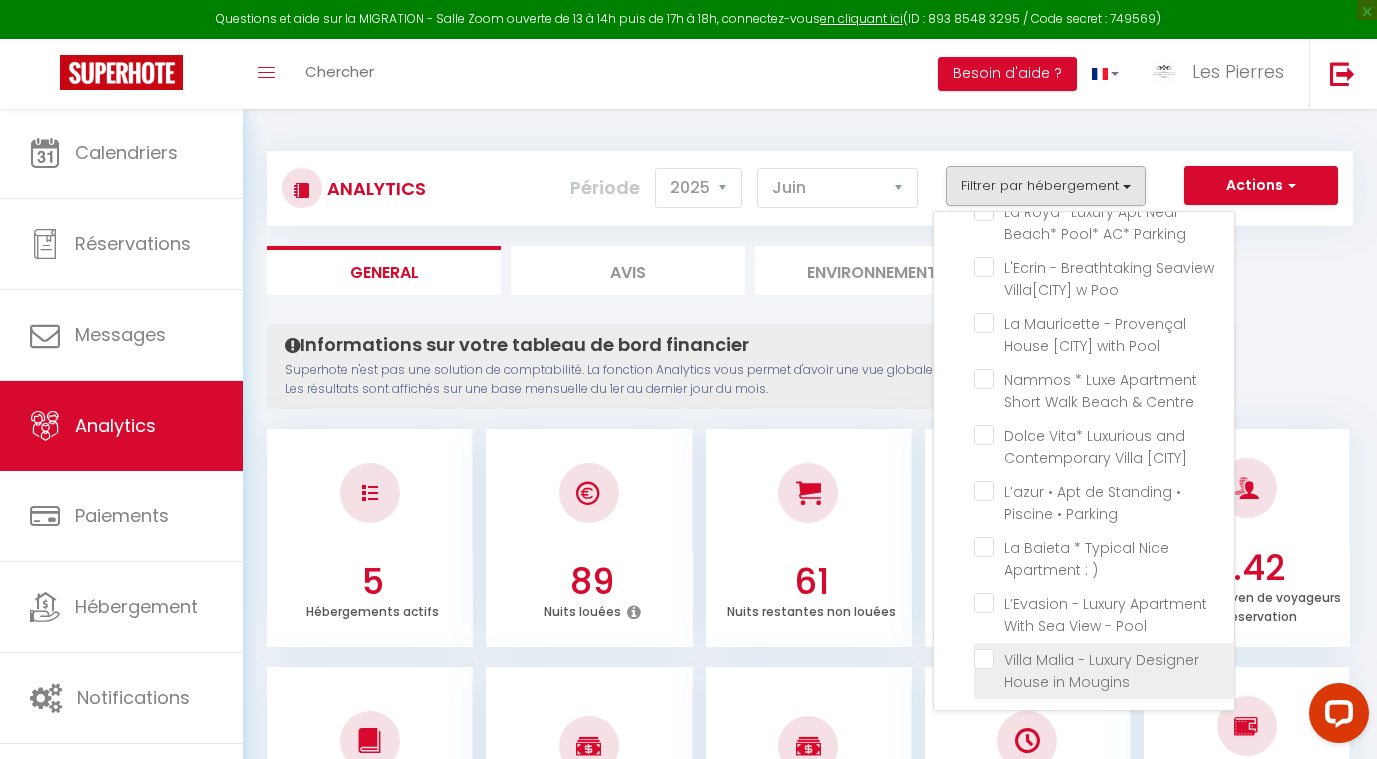 click at bounding box center [1104, 659] 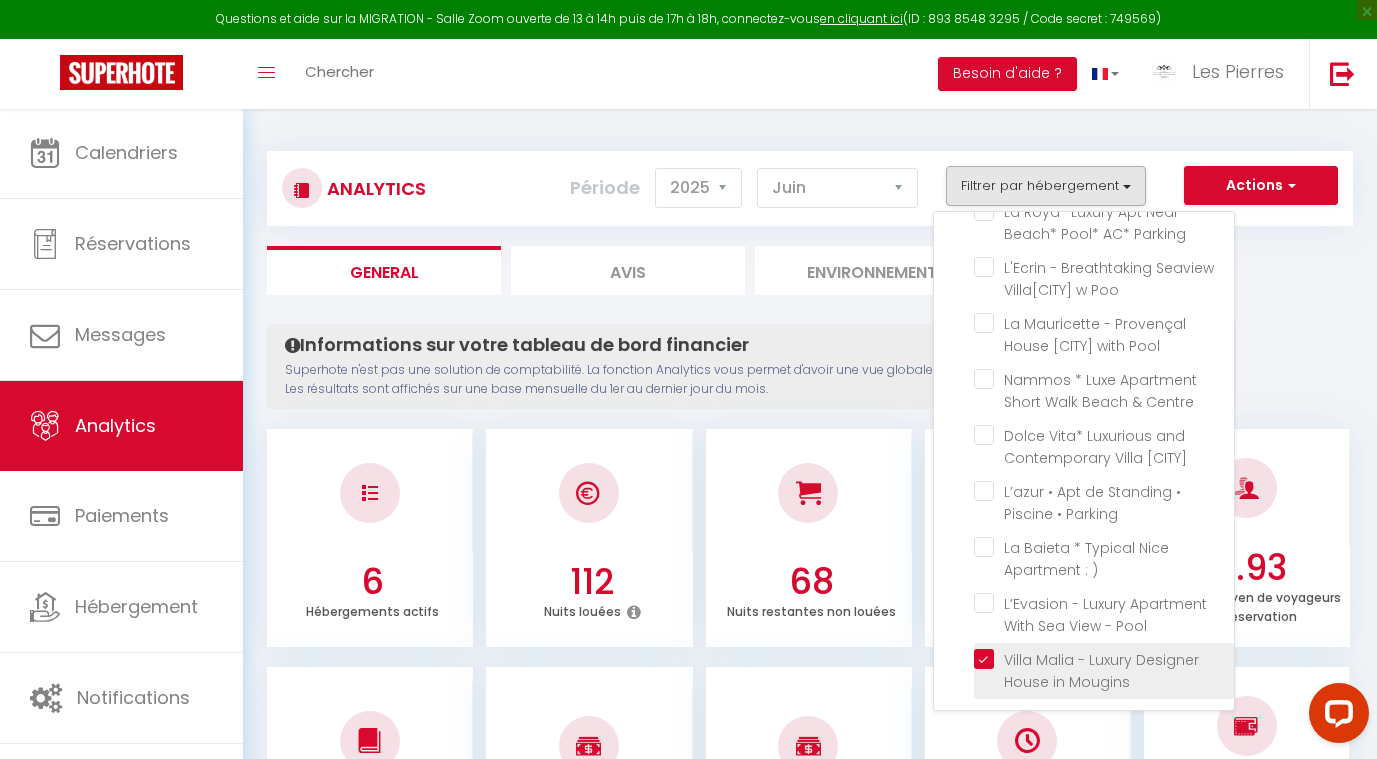 click at bounding box center [1104, 659] 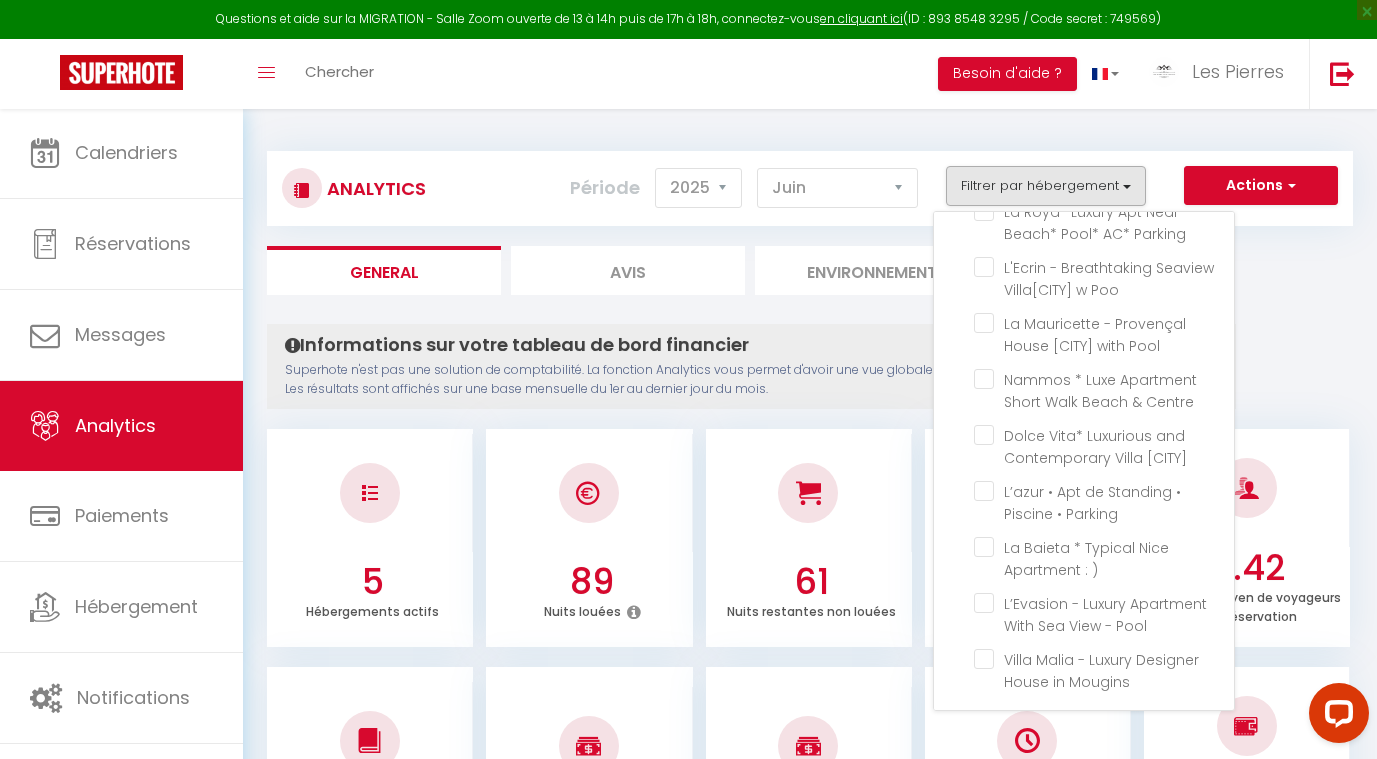 click on "Informations sur votre tableau de bord financier" at bounding box center [751, 345] 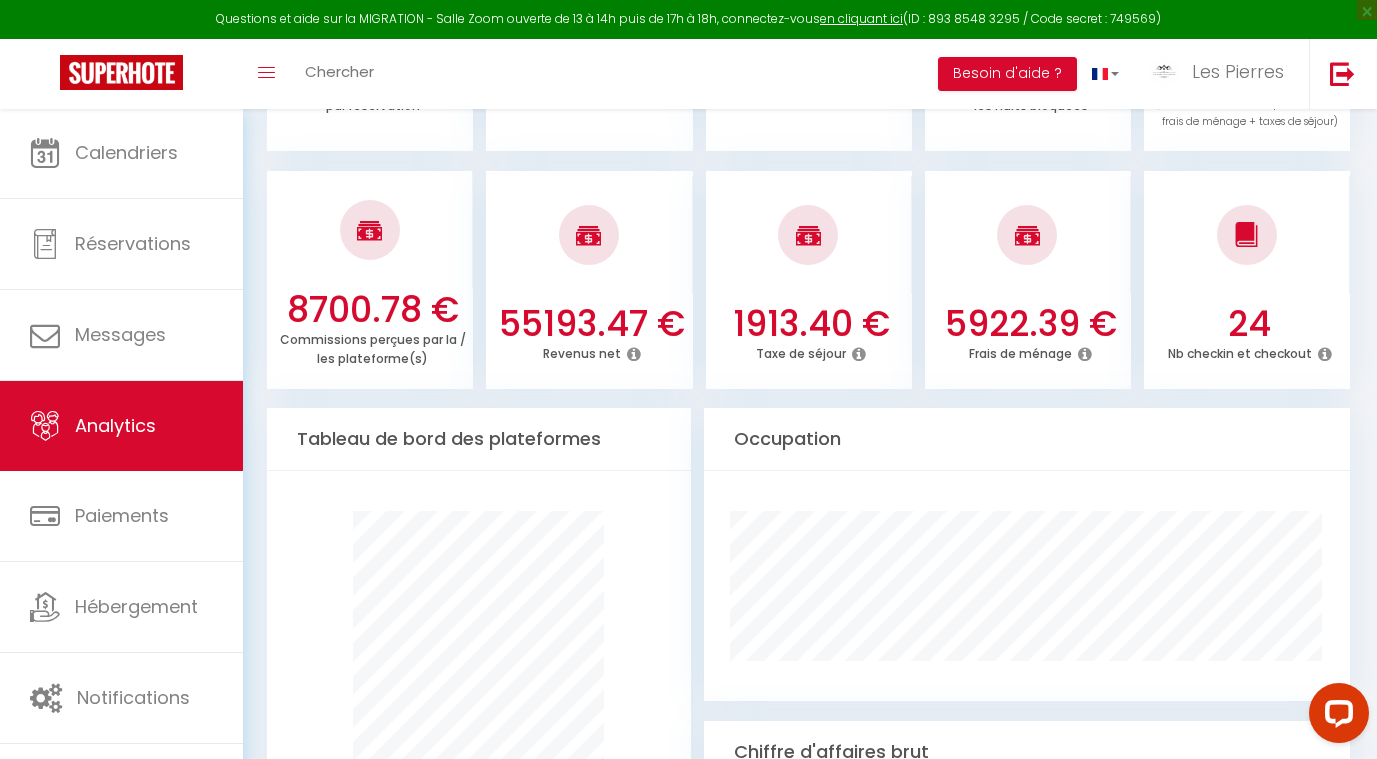 scroll, scrollTop: 580, scrollLeft: 0, axis: vertical 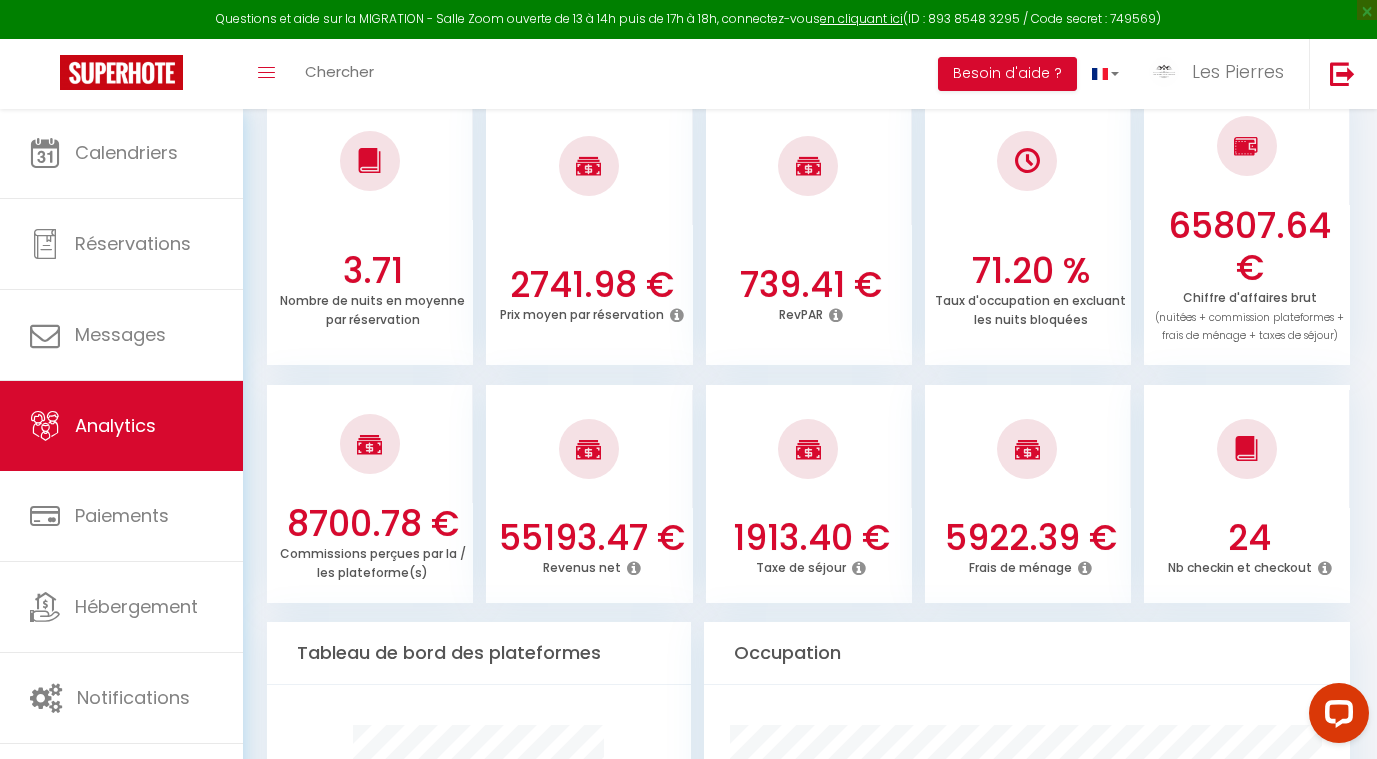 drag, startPoint x: 1328, startPoint y: 559, endPoint x: 1231, endPoint y: 524, distance: 103.121284 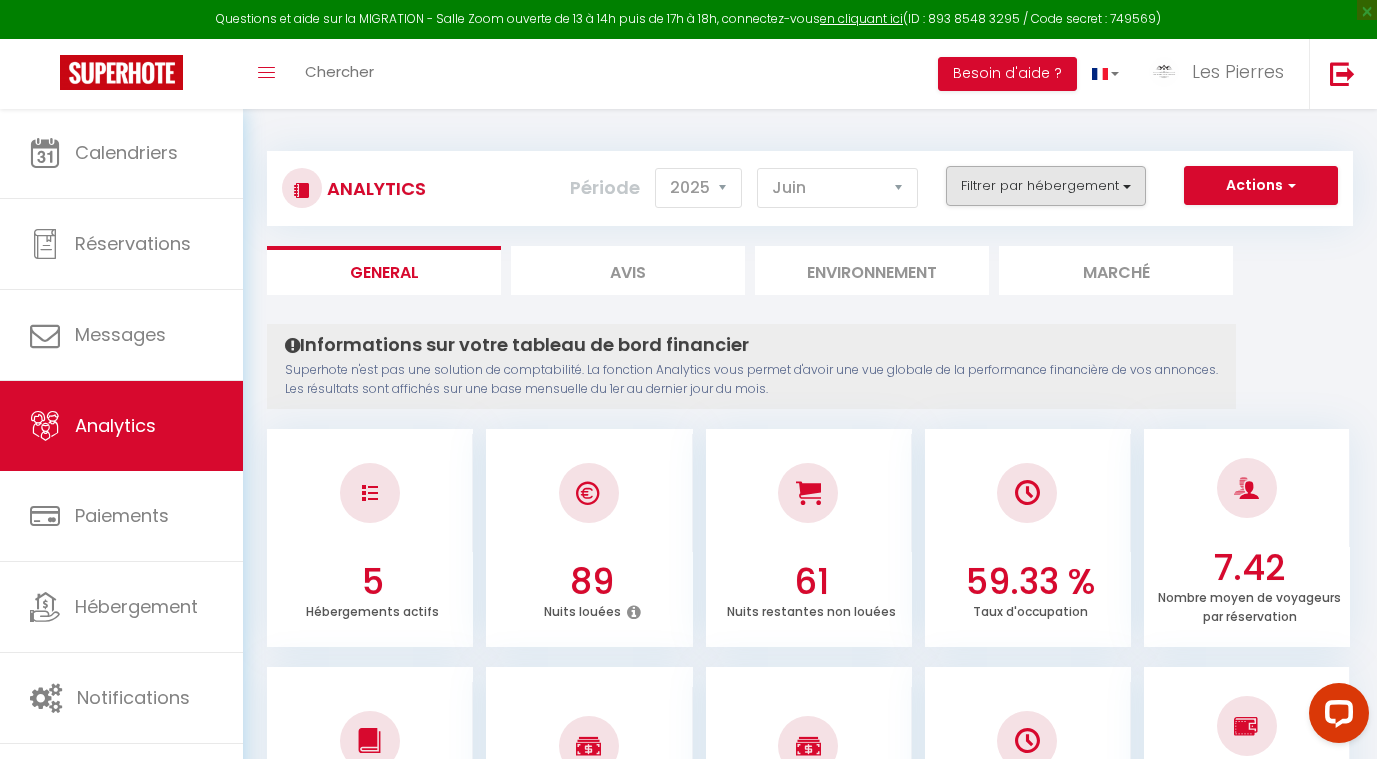 scroll, scrollTop: 0, scrollLeft: 0, axis: both 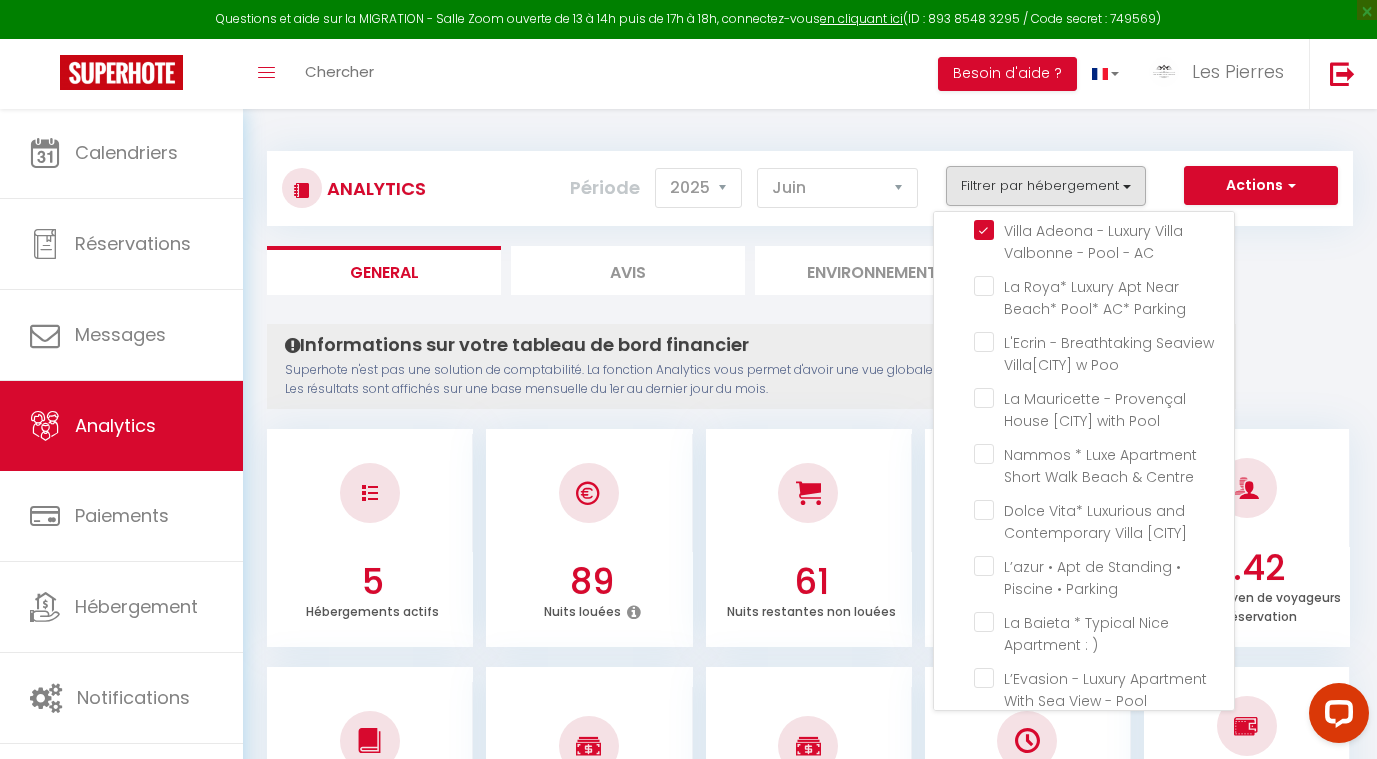 click on "Informations sur votre tableau de bord financier Superhote n'est pas une solution de comptabilité. La fonction Analytics vous permet d'avoir une vue globale de la performance financière de vos annonces. Les résultats sont affichés sur une base mensuelle du 1er au dernier jour du mois. Aucun logement configuré pour le moment Configurer Créer ou Importer des hébergements × Pas d'hébergements pour le moment IMPORTANT 1- L'import va récupérer les PRIX, les DISPONIBILITES et les RESERVATIONS Airbnb. 2- Après l'import, Superhote gérera les disponibilités et prix du calendrier Airbnb. 3- Veillez à reportez vos autres règles dans le calendrier Superhote. Annuler Importer les logements Airbnb Créer un hébergement sur SuperHote 5 Hébergements actifs 89 Nuits louées 61 Nuits restantes non louées 59.33 % Taux d'occupation 7.42 3.71" at bounding box center [810, 1681] 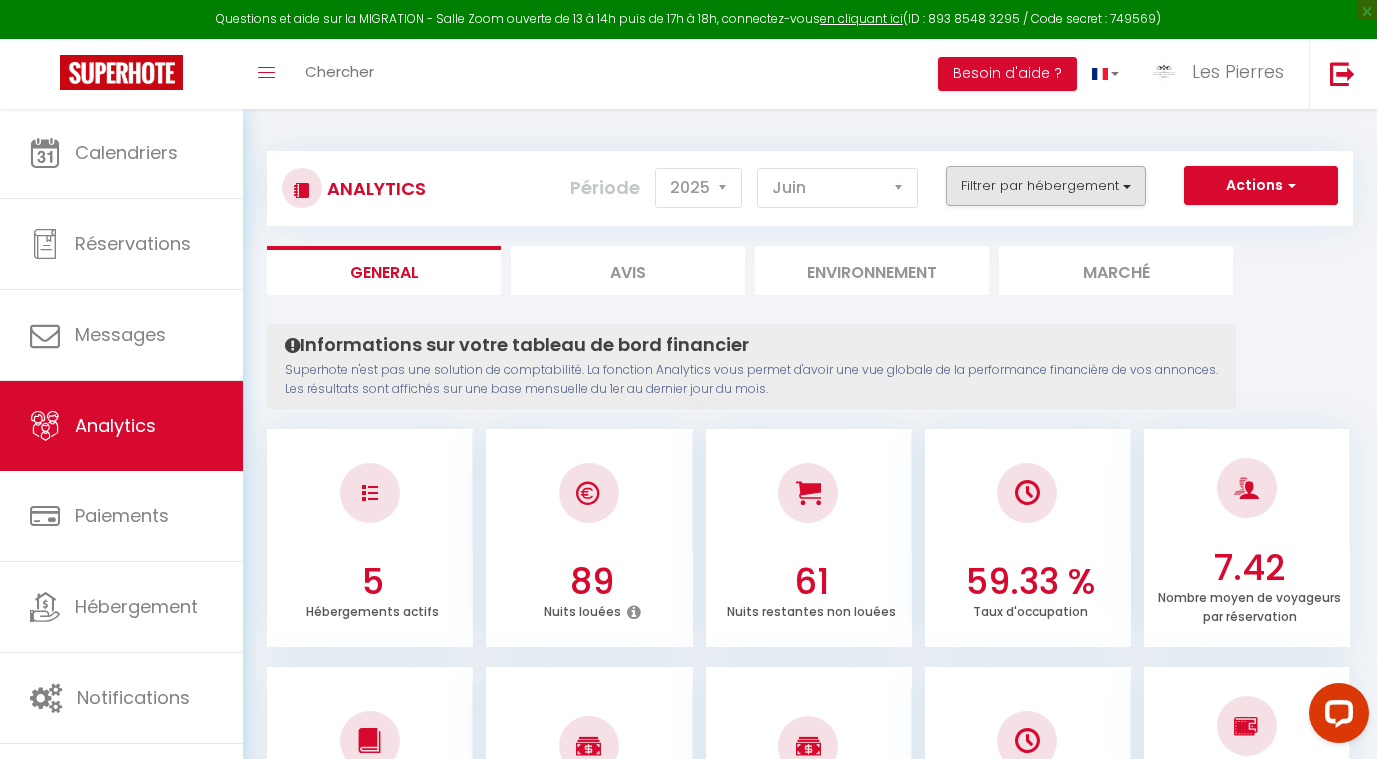 scroll, scrollTop: 0, scrollLeft: 0, axis: both 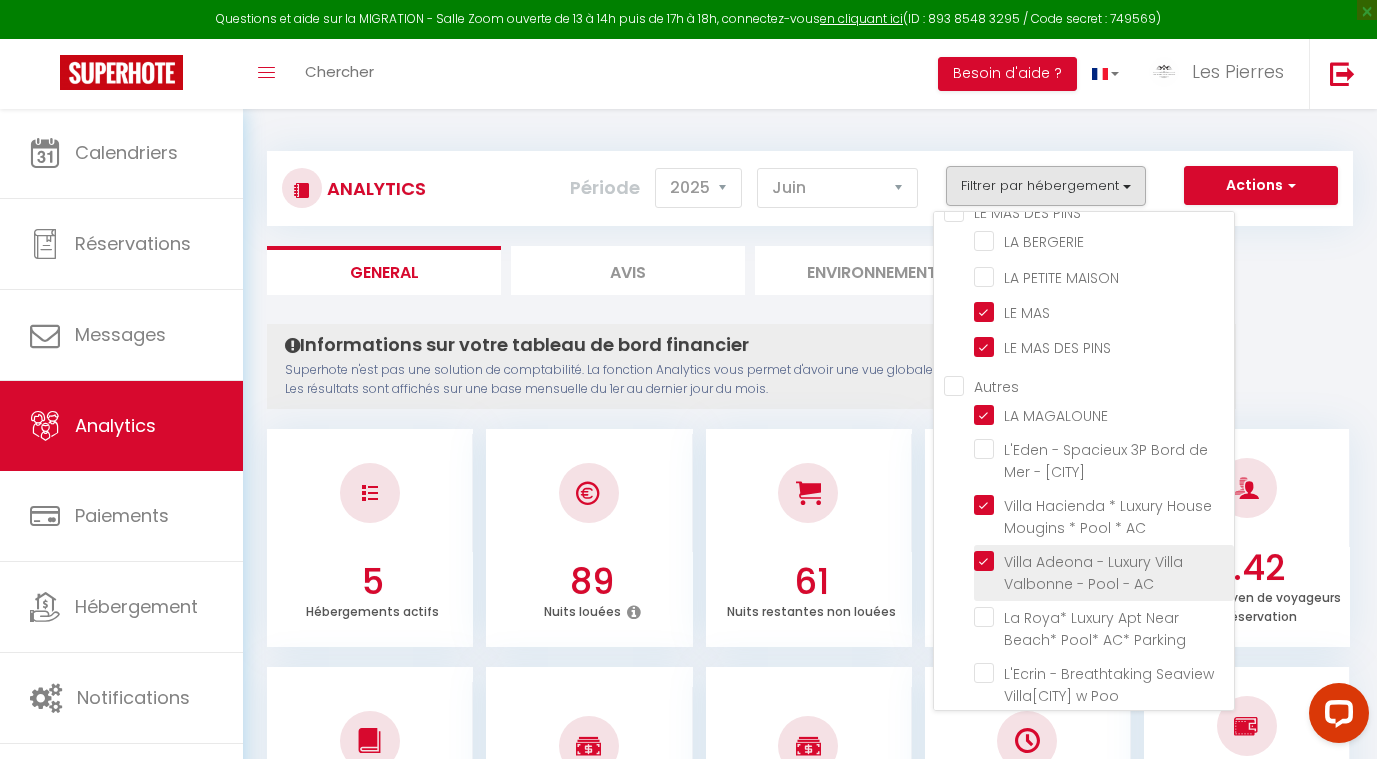 click on "Villa Adeona - Luxury Villa Valbonne - Pool - AC" at bounding box center [1104, 573] 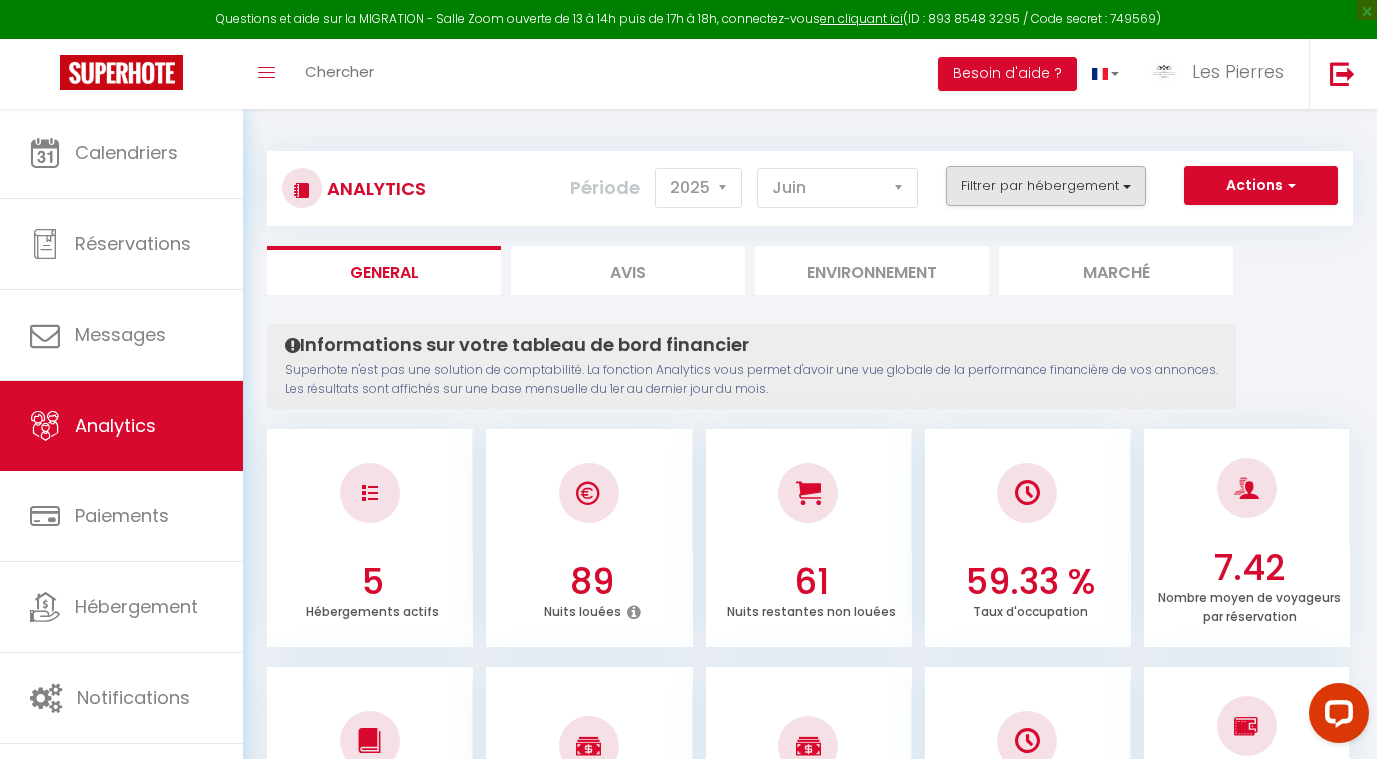 click on "Filtrer par hébergement" at bounding box center (1046, 186) 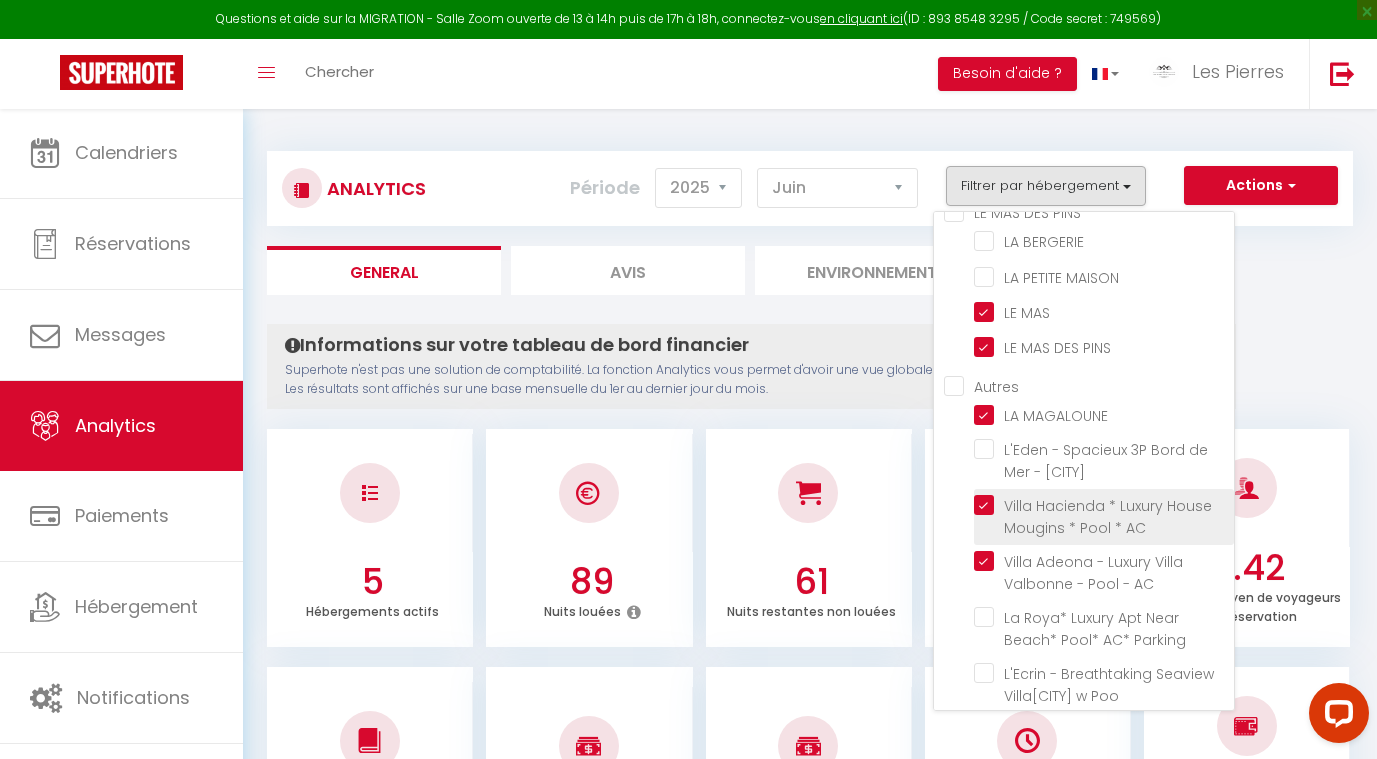click at bounding box center (1104, 505) 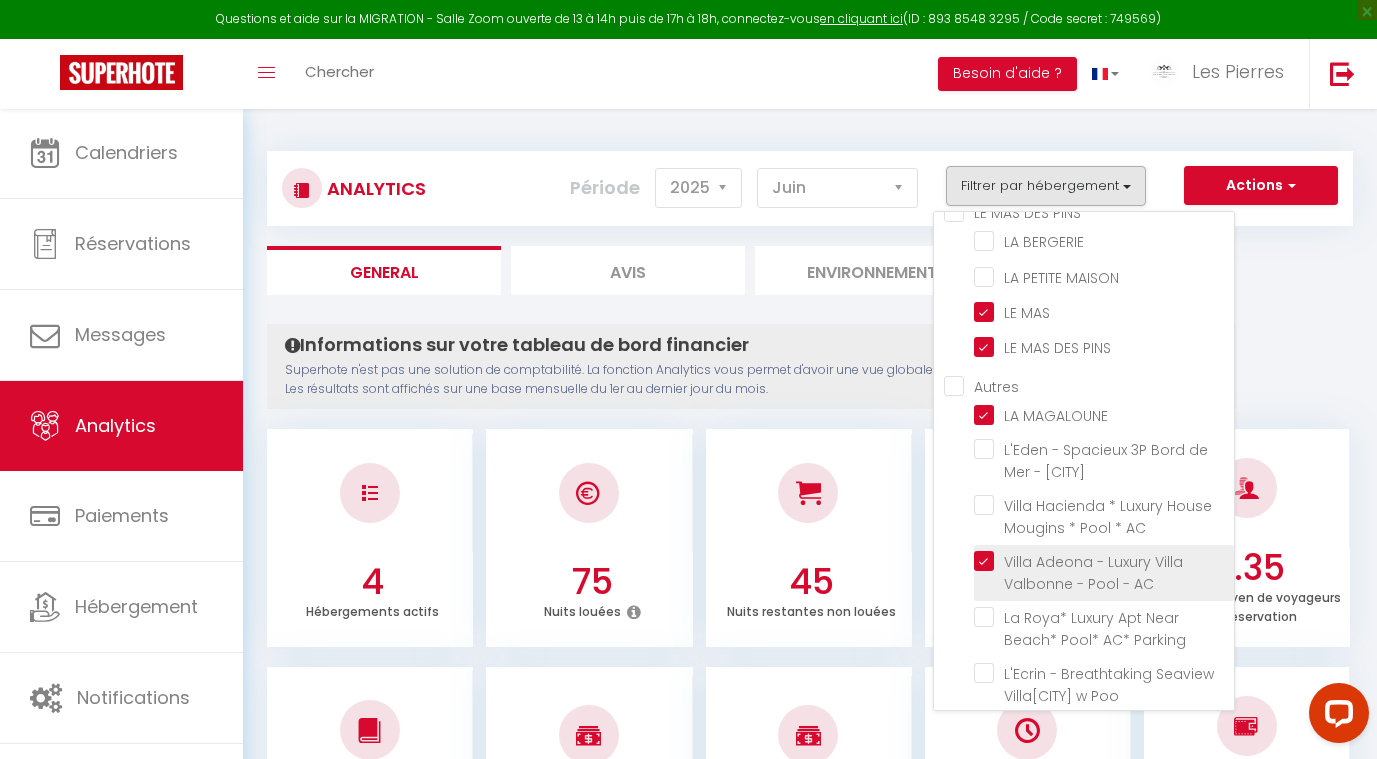 click at bounding box center [1104, 561] 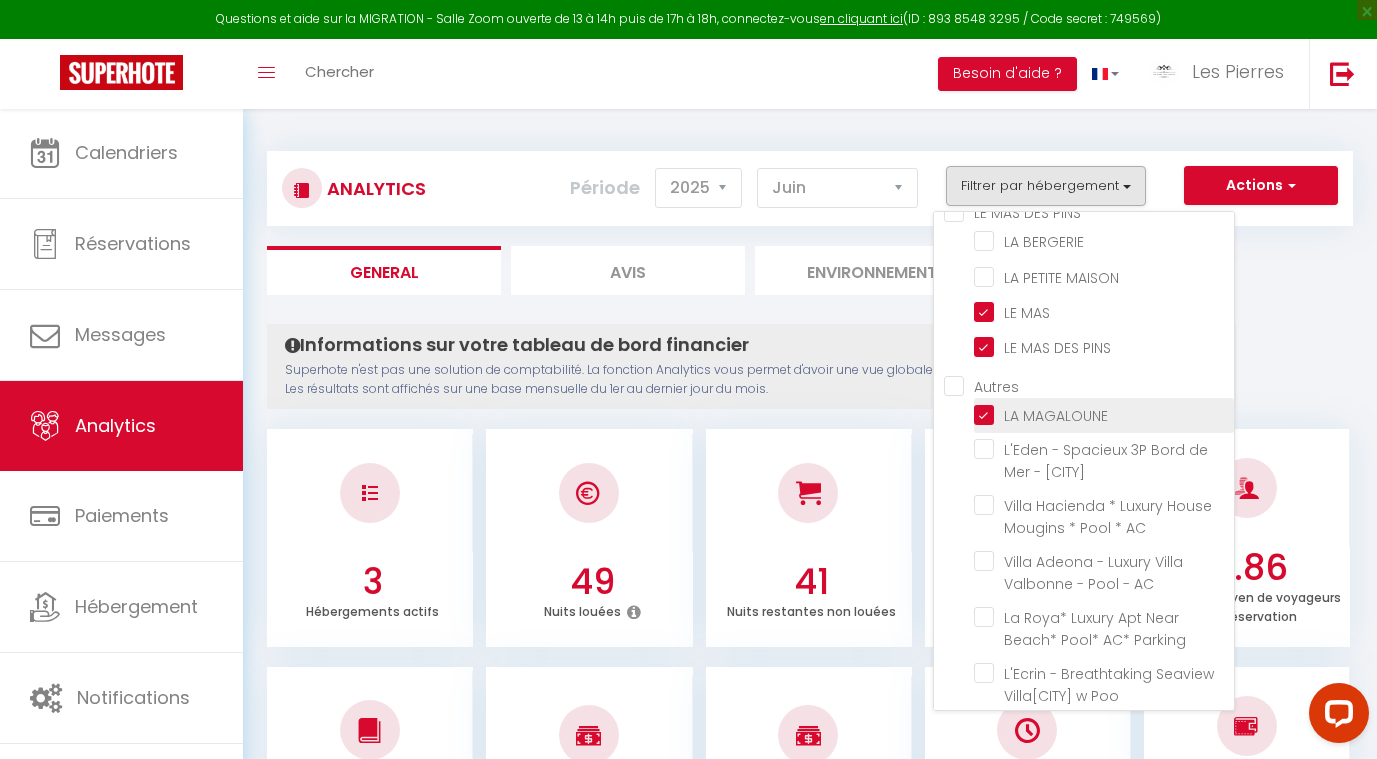 click at bounding box center [1104, 414] 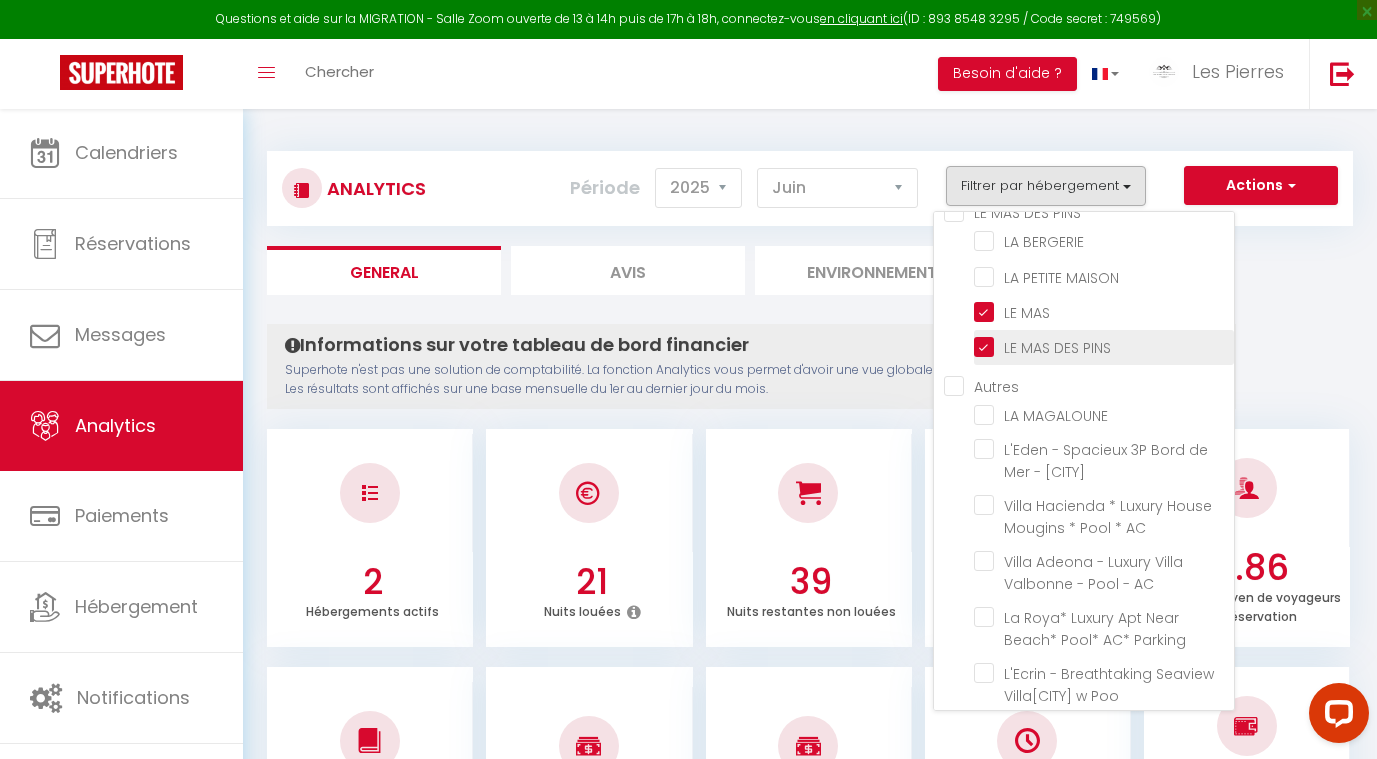 click on "LE MAS DES PINS" at bounding box center [1104, 346] 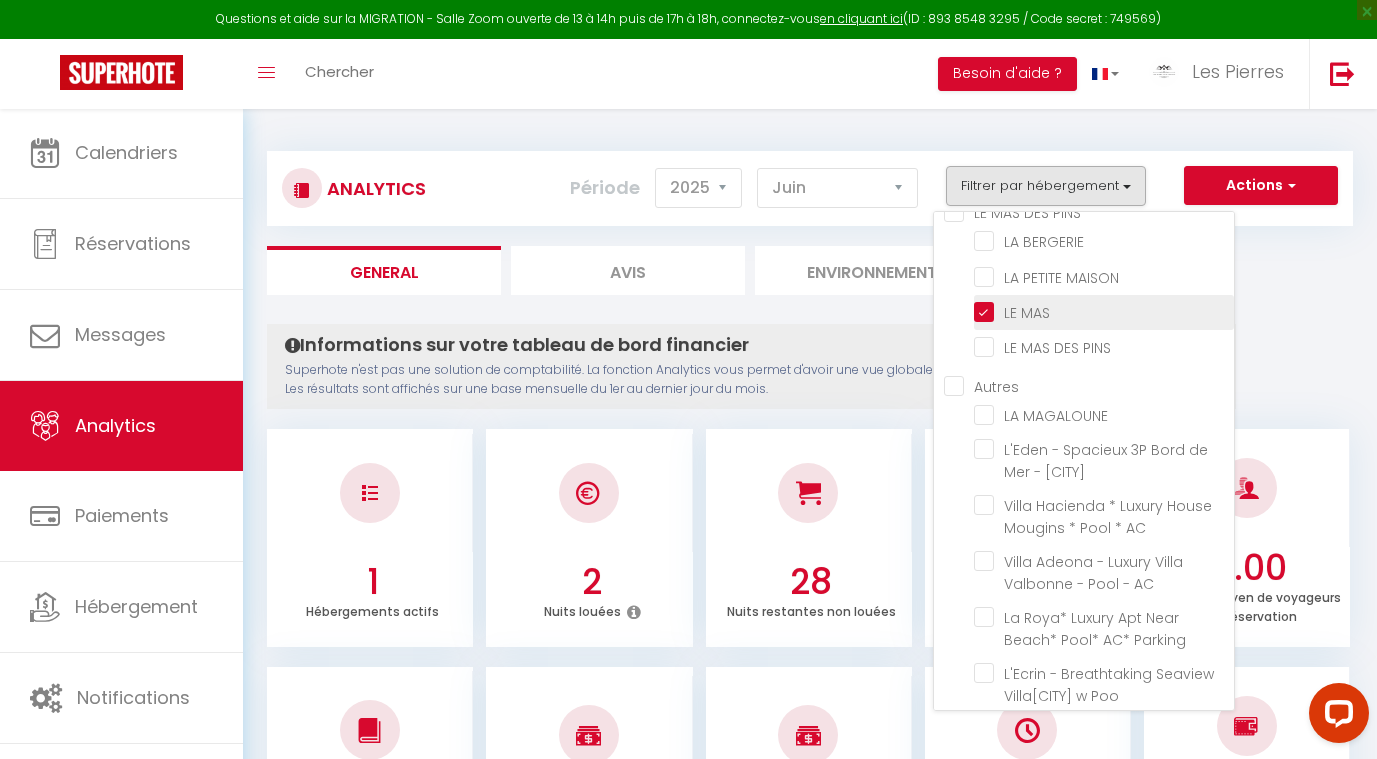 click at bounding box center [1104, 311] 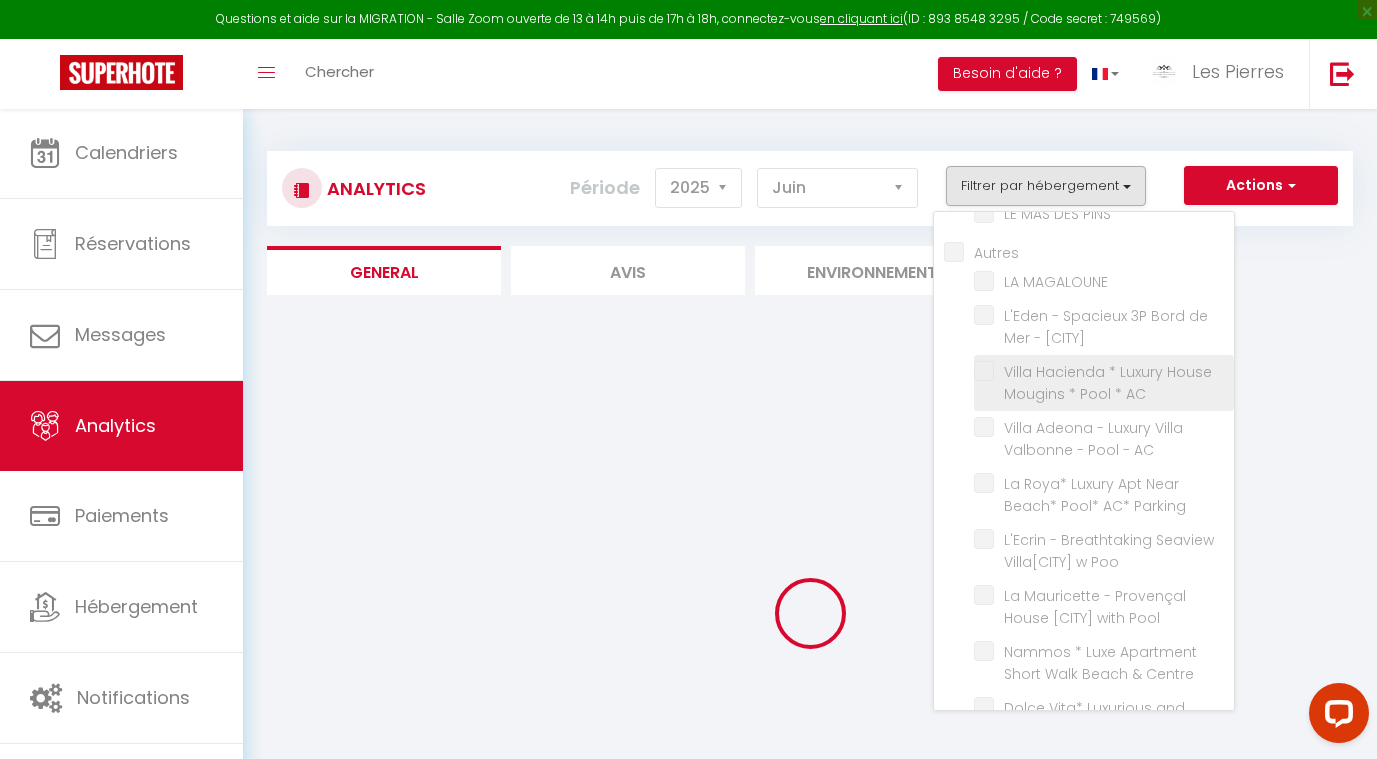scroll, scrollTop: 421, scrollLeft: 0, axis: vertical 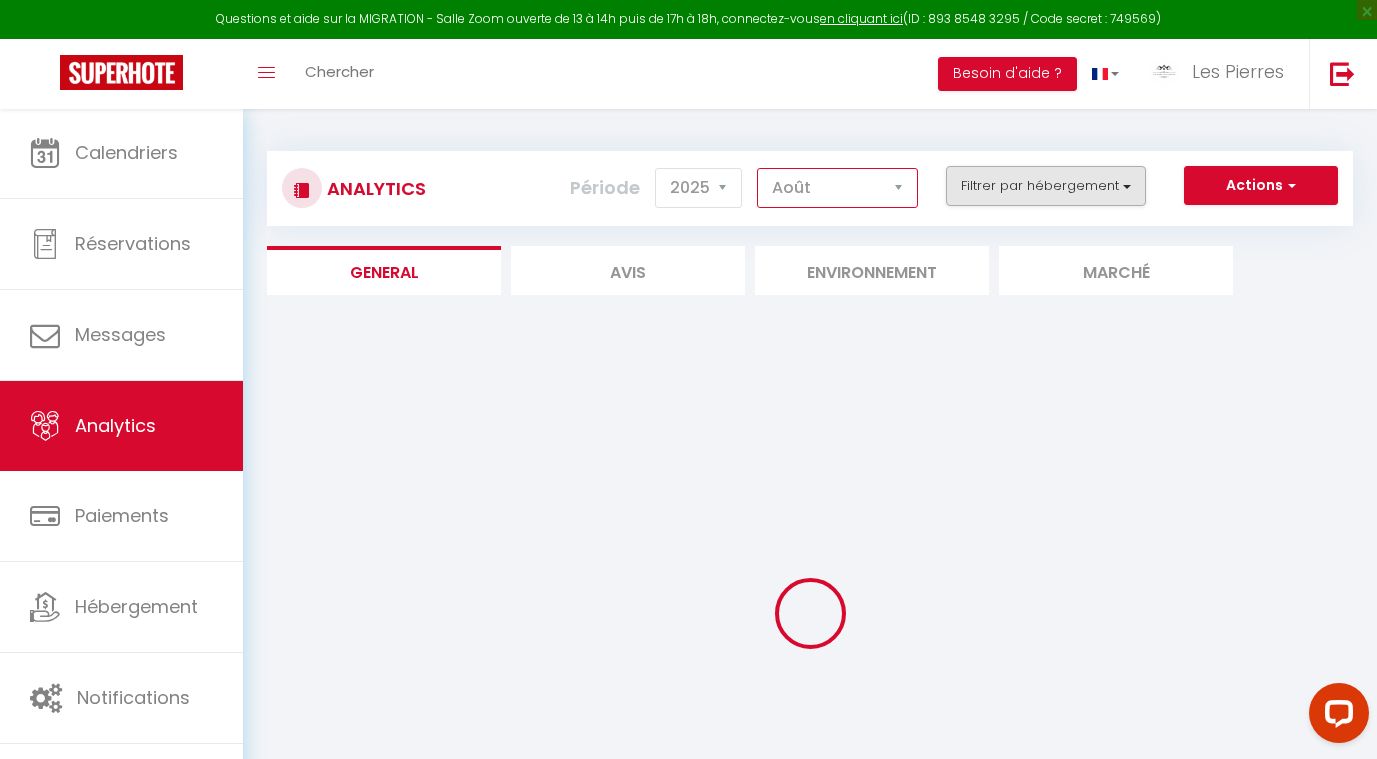 click on "Filtrer par hébergement" at bounding box center (1046, 186) 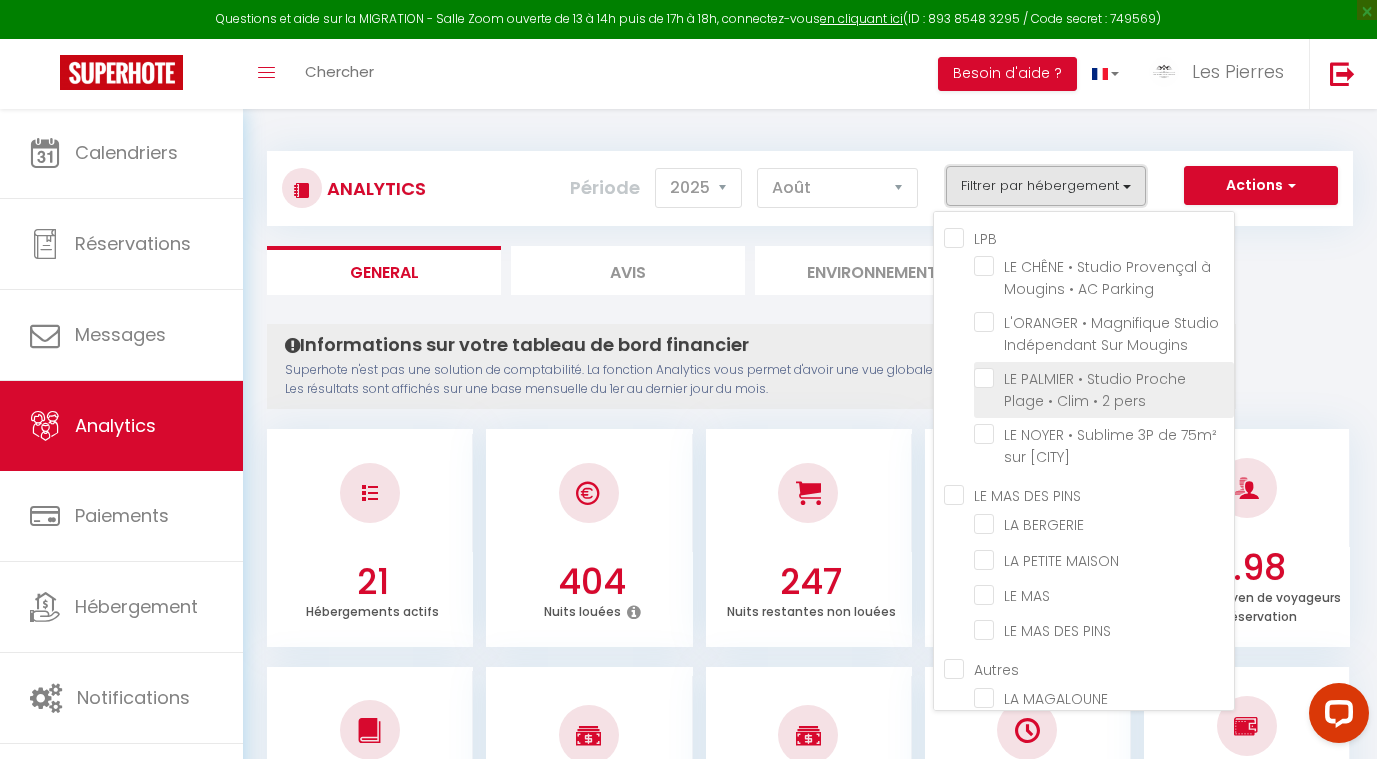 scroll, scrollTop: 0, scrollLeft: 0, axis: both 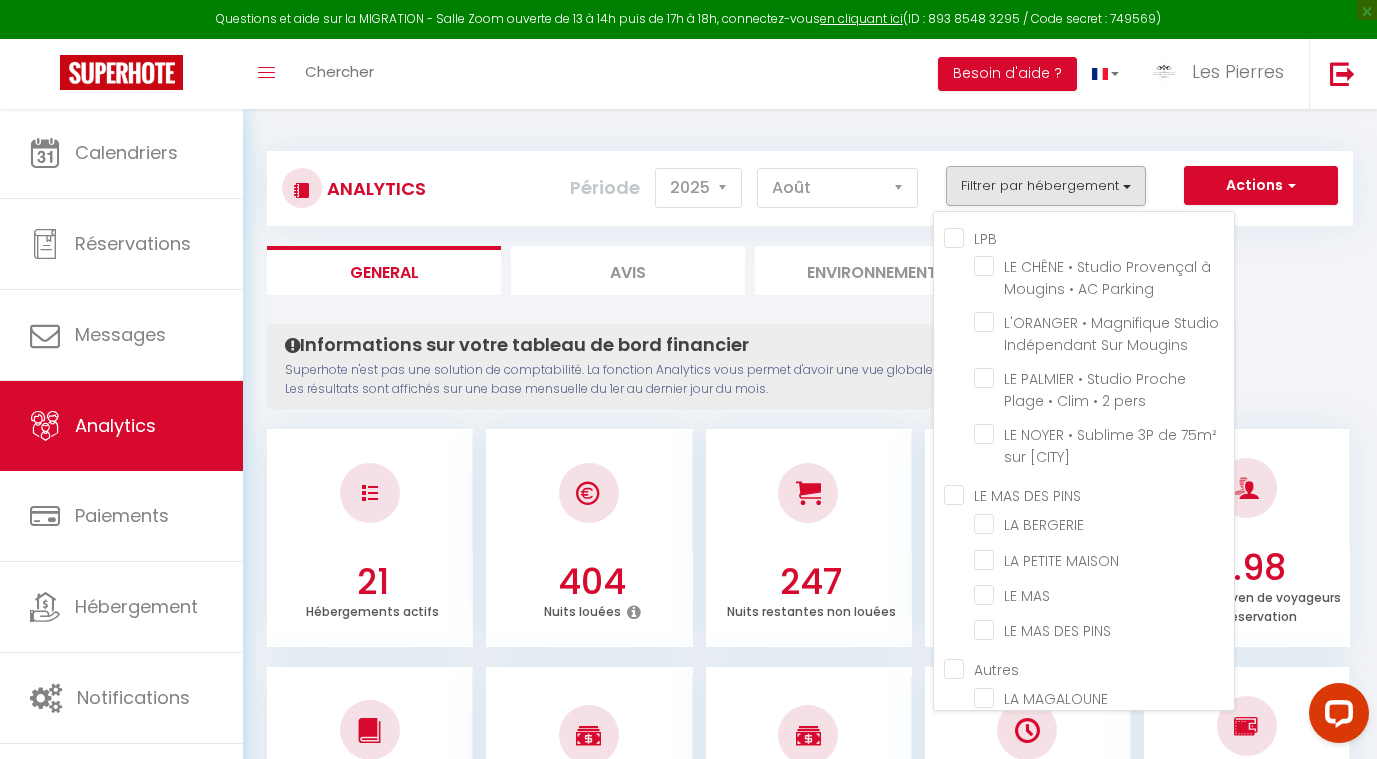 click on "LPB" at bounding box center [1089, 237] 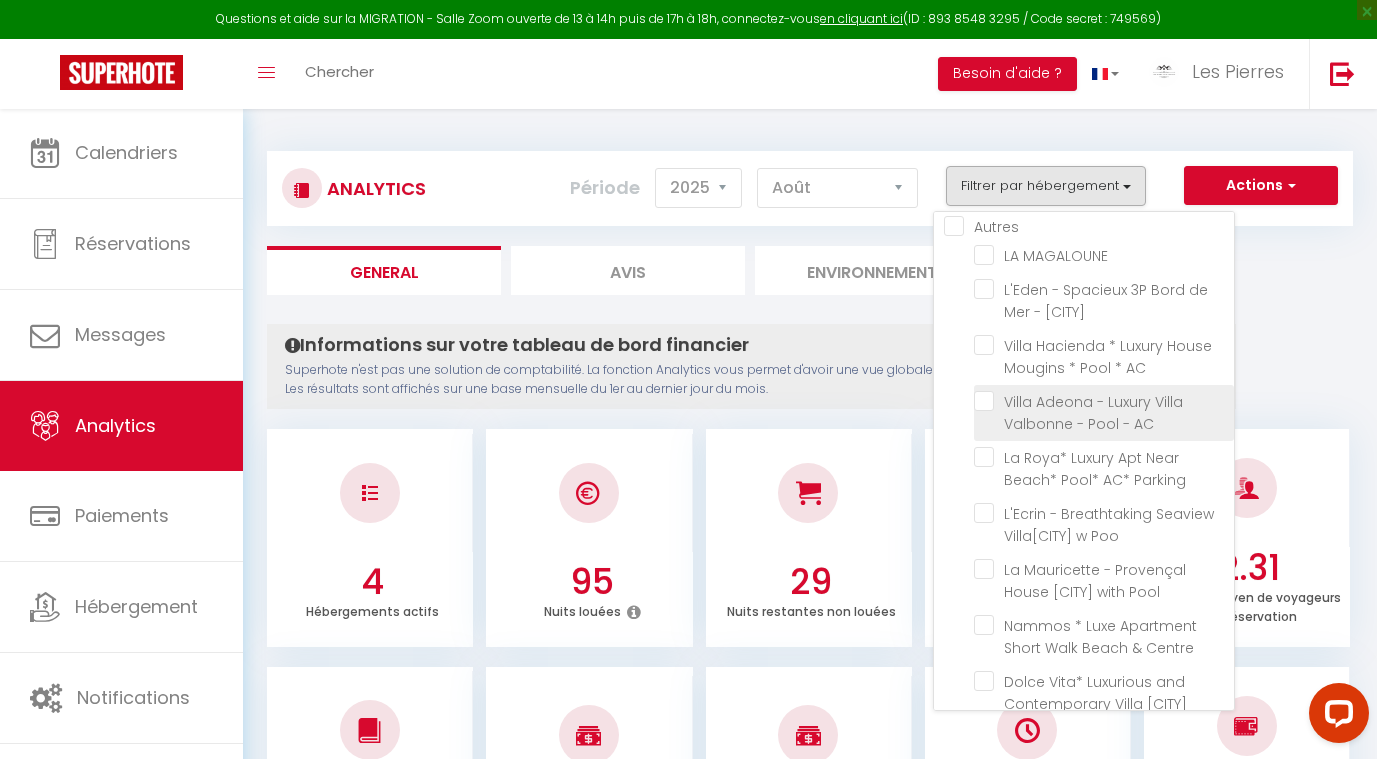 scroll, scrollTop: 481, scrollLeft: 0, axis: vertical 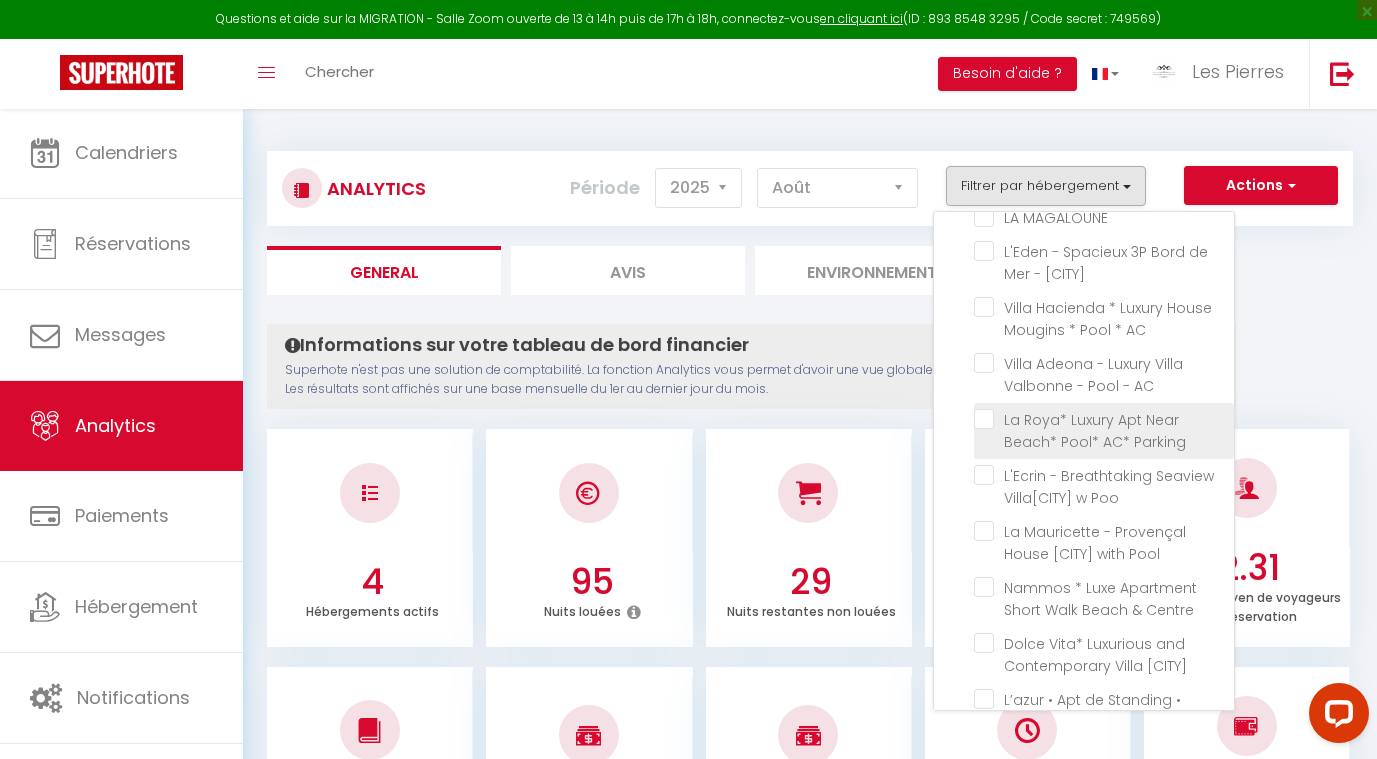 click at bounding box center (1104, 419) 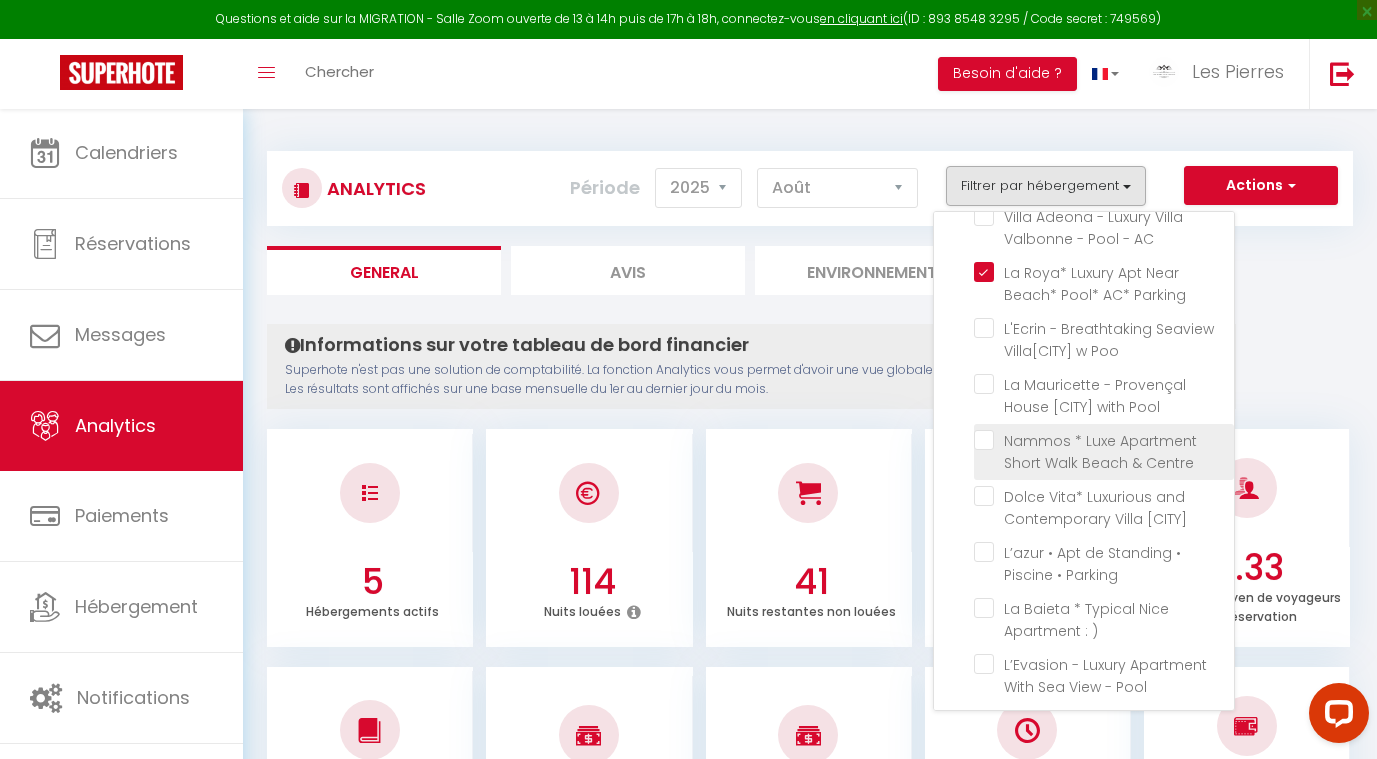 scroll, scrollTop: 657, scrollLeft: 0, axis: vertical 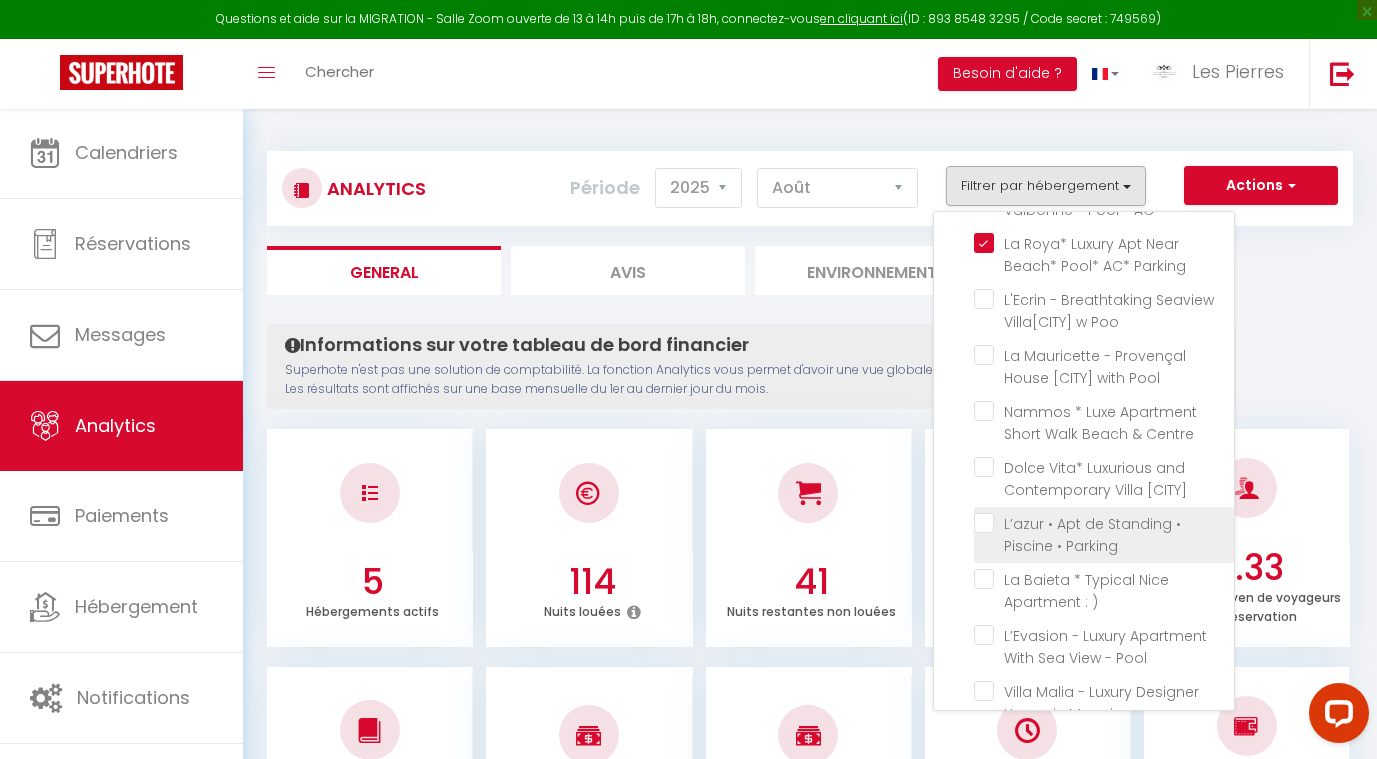 click at bounding box center (1104, 523) 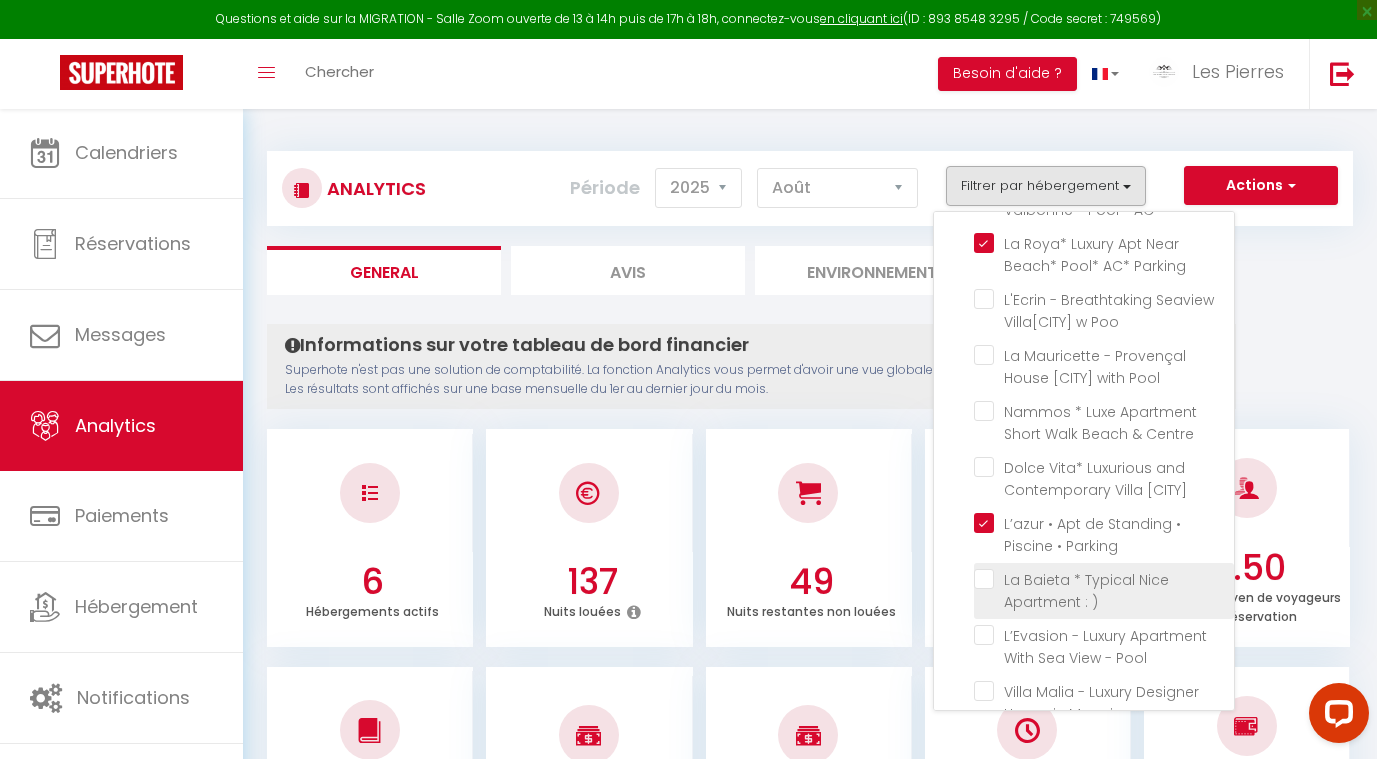 click at bounding box center (1104, 579) 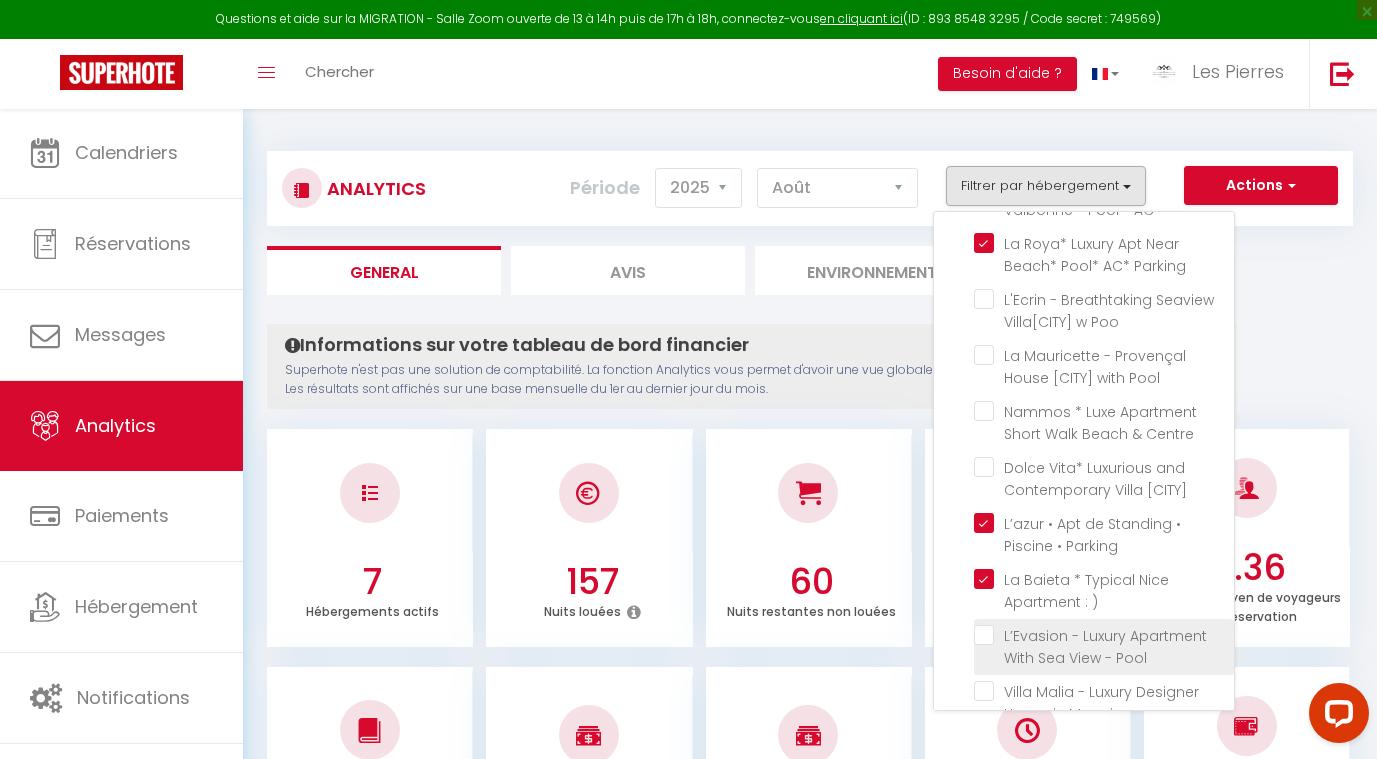 click at bounding box center [1104, 635] 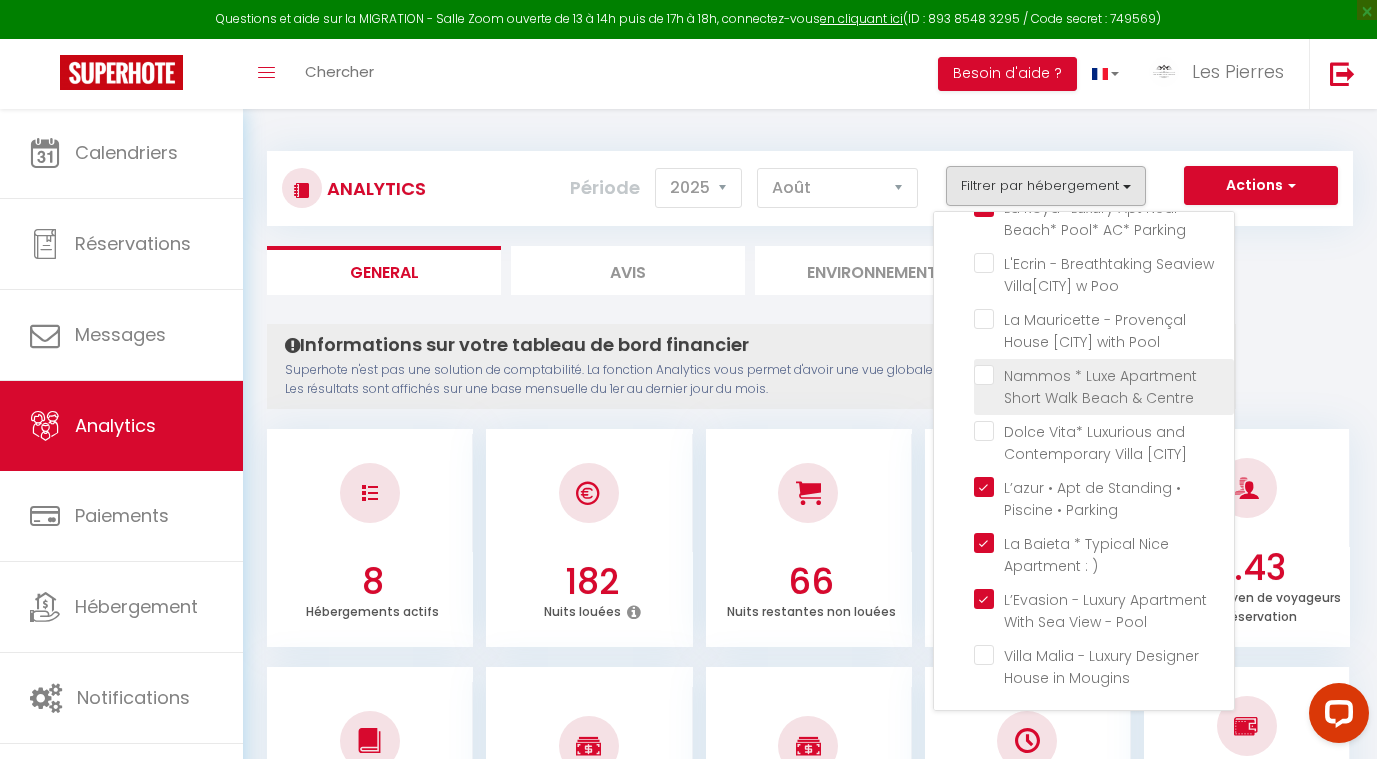 scroll, scrollTop: 679, scrollLeft: 0, axis: vertical 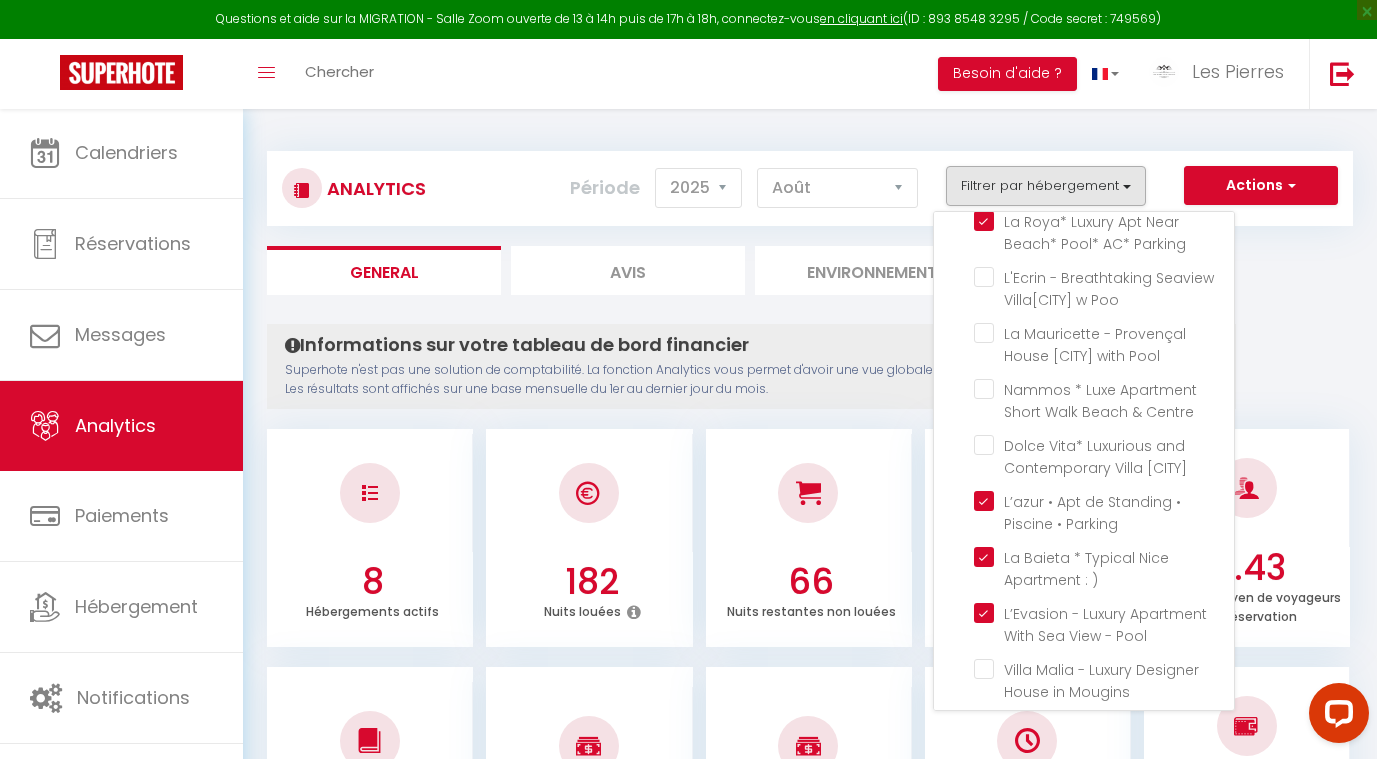 click on "General   Avis   Environnement   Marché" at bounding box center (810, 270) 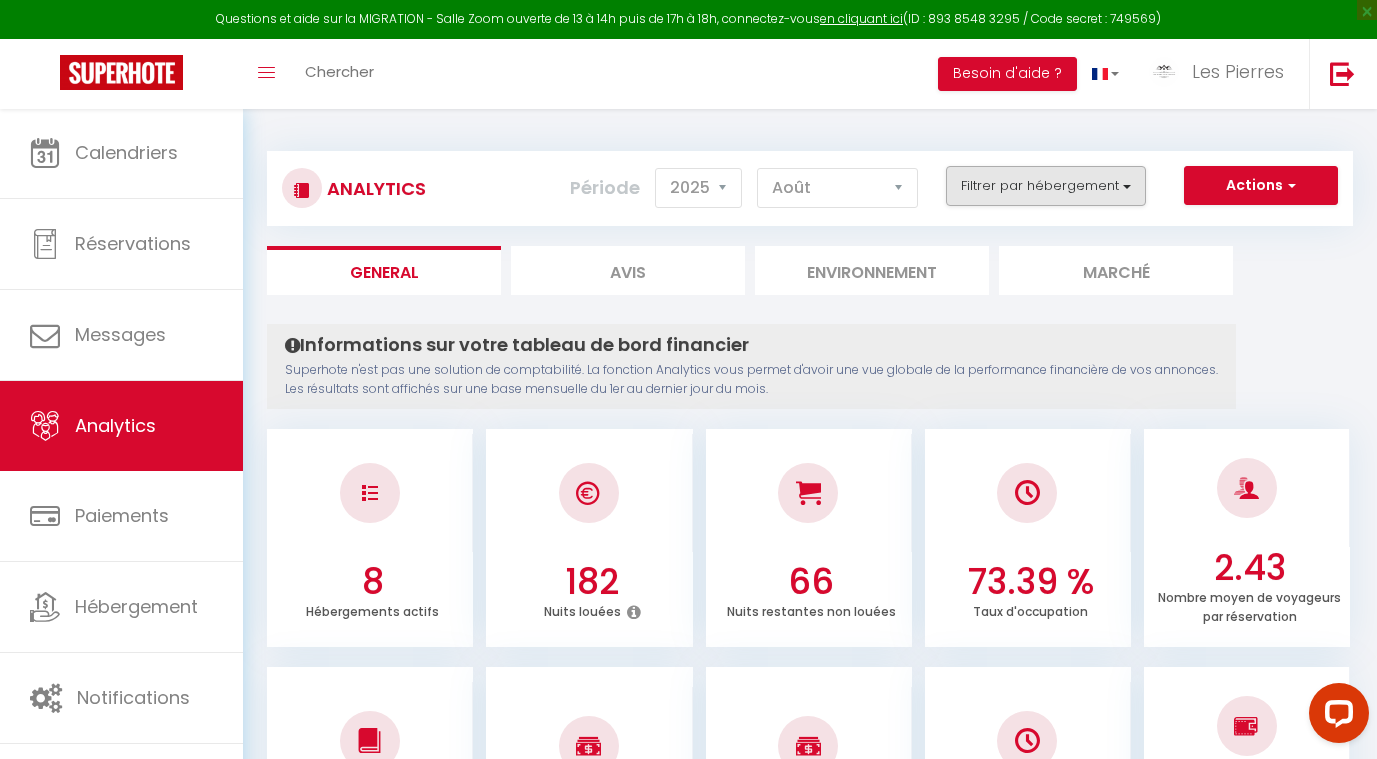 scroll, scrollTop: 0, scrollLeft: 0, axis: both 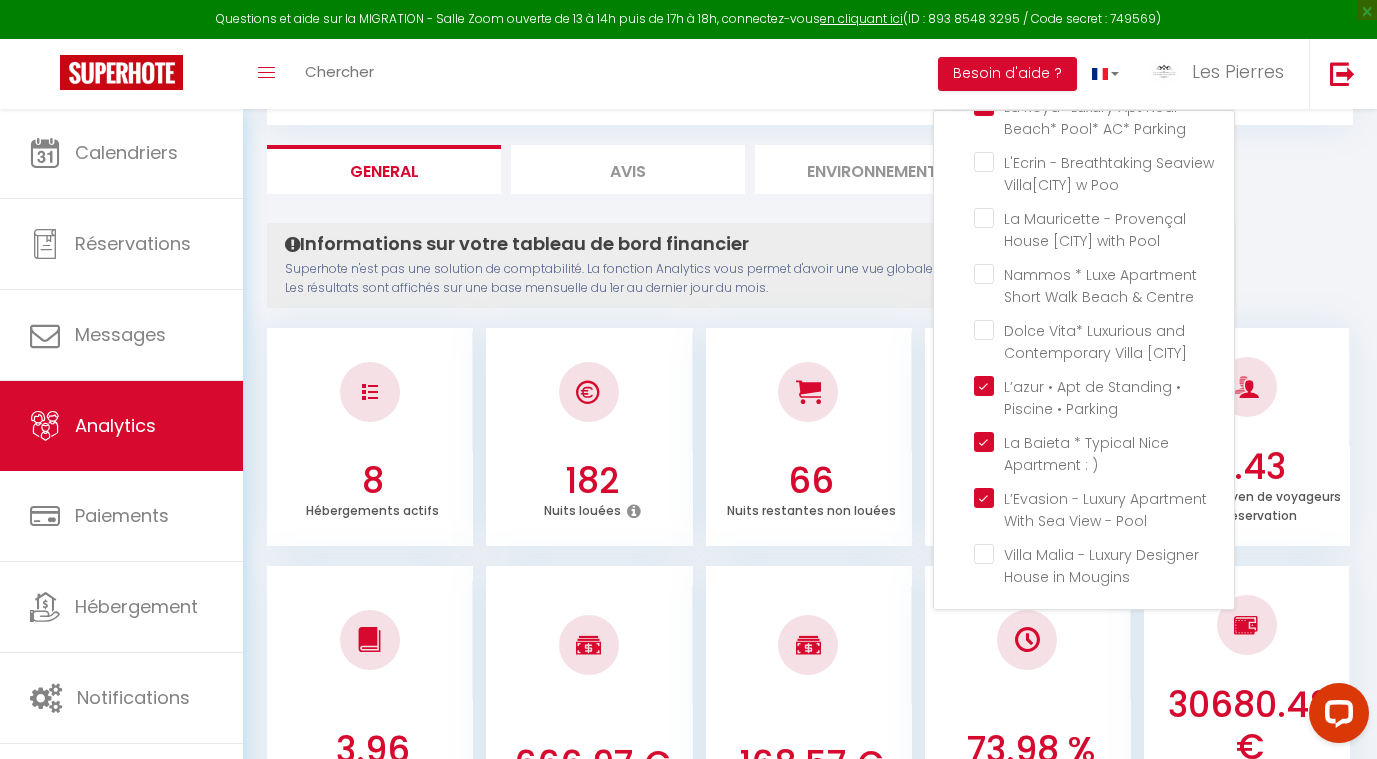 click on "Analytics
Actions
Génération SuperConciergerie   Génération SuperAnalyzer   Génération SuperExtractor   Exporter Taxe de séjour
Filtrer par hébergement
LPB
LE CHÊNE • Studio Provençal à [CITY] • AC Parking
L'ORANGER • Magnifique Studio Indépendant Sur [CITY]
LE PALMIER • Studio Proche Plage • Clim • 2 pers
LE NOYER • Sublime 3P de 75m² sur [CITY]
LE MAS DES PINS
LA BERGERIE
LA PETITE MAISON
LE MAS
LE MAS DES PINS
Autres" at bounding box center [810, 1476] 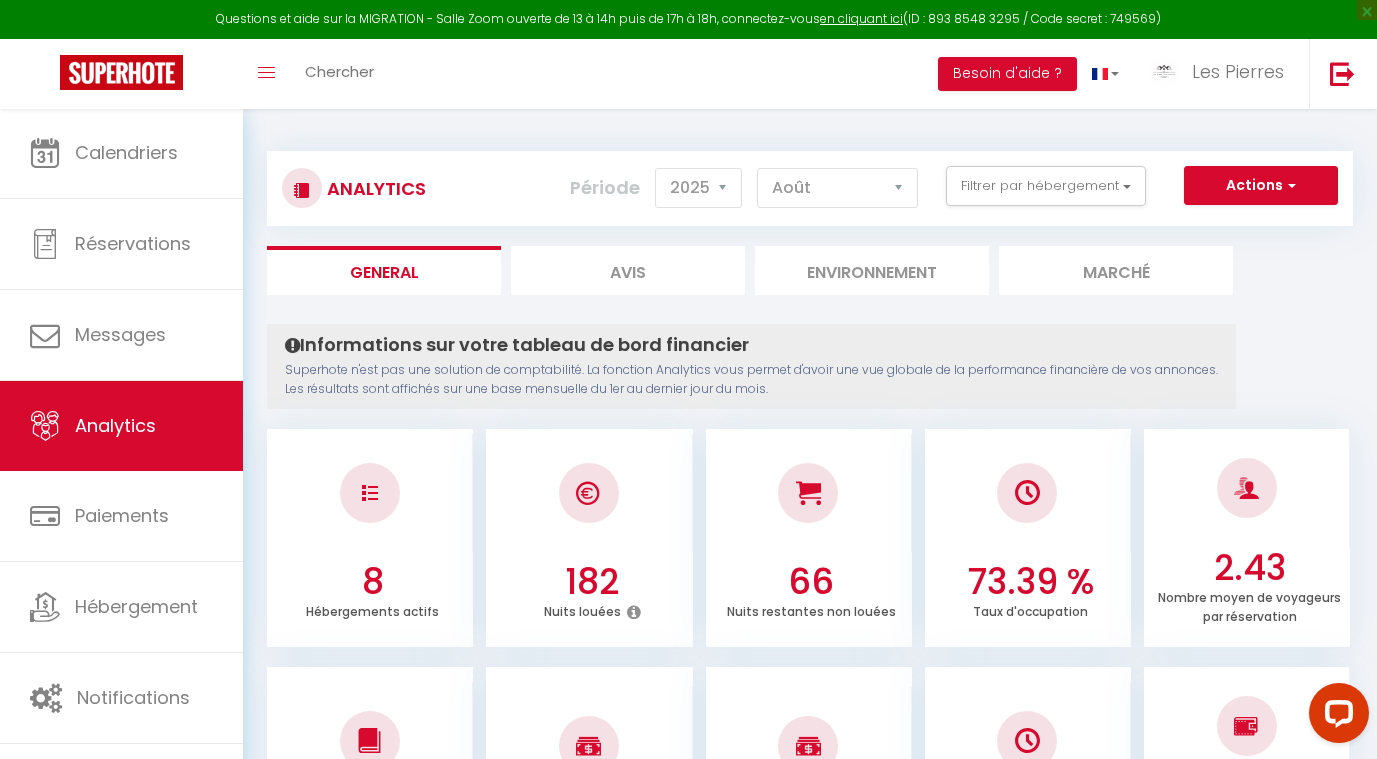 scroll, scrollTop: 0, scrollLeft: 0, axis: both 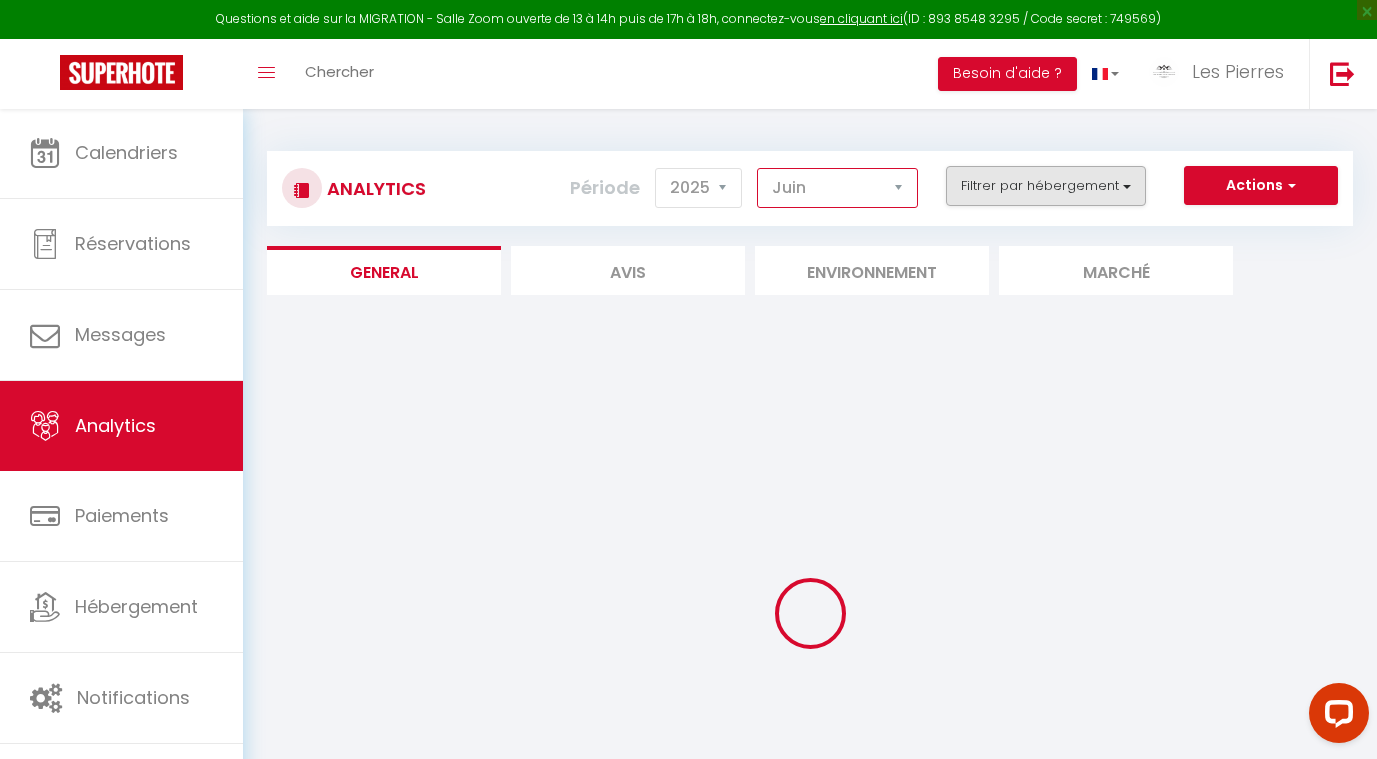 click on "Filtrer par hébergement" at bounding box center [1046, 186] 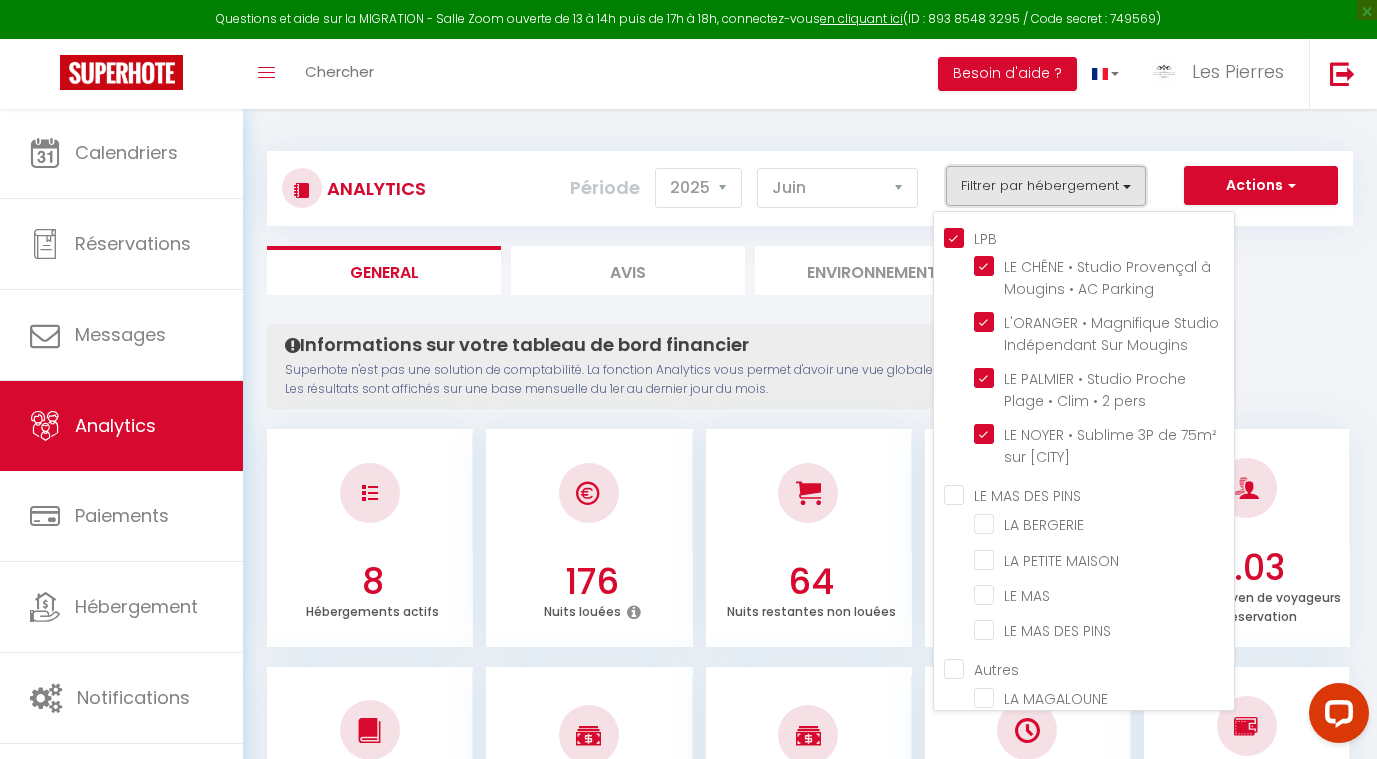 scroll, scrollTop: 0, scrollLeft: 0, axis: both 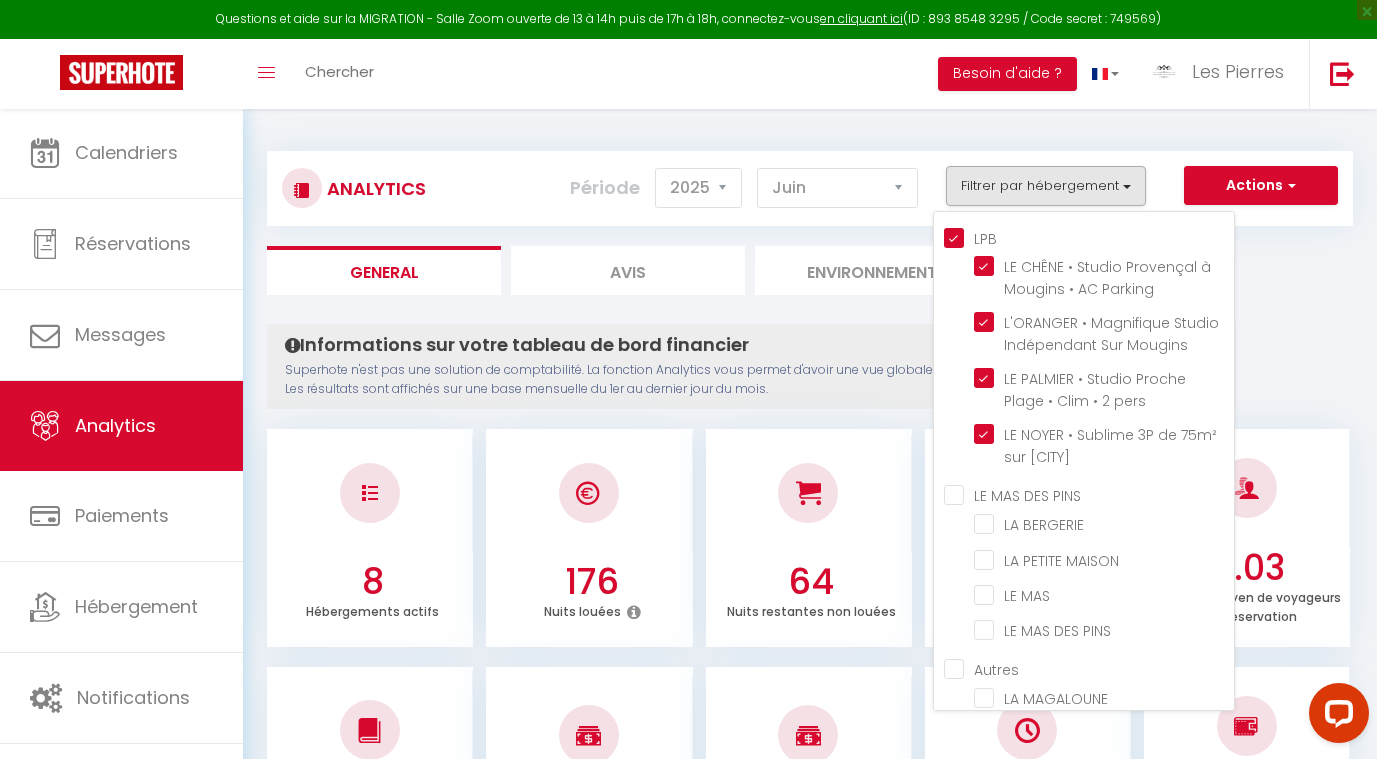 click on "LPB" at bounding box center [1089, 237] 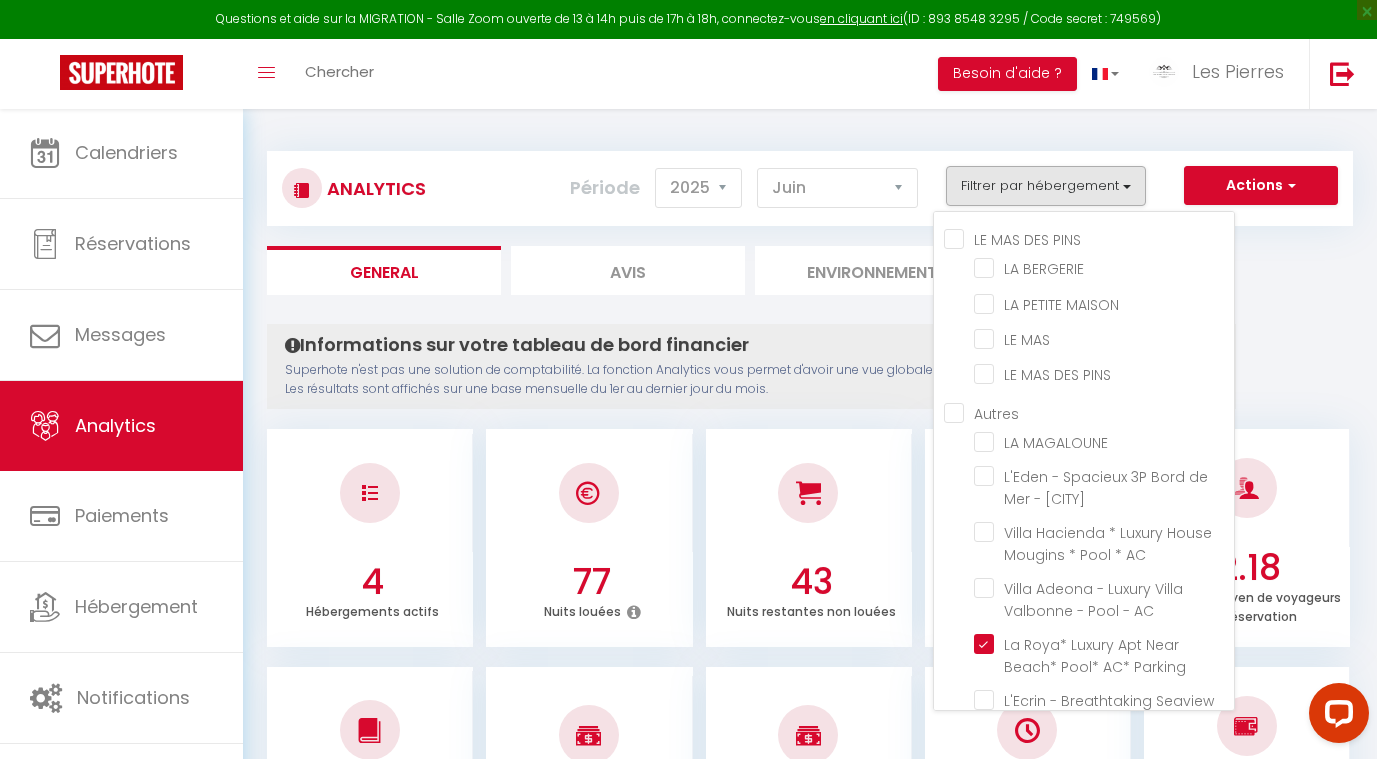 scroll, scrollTop: 262, scrollLeft: 0, axis: vertical 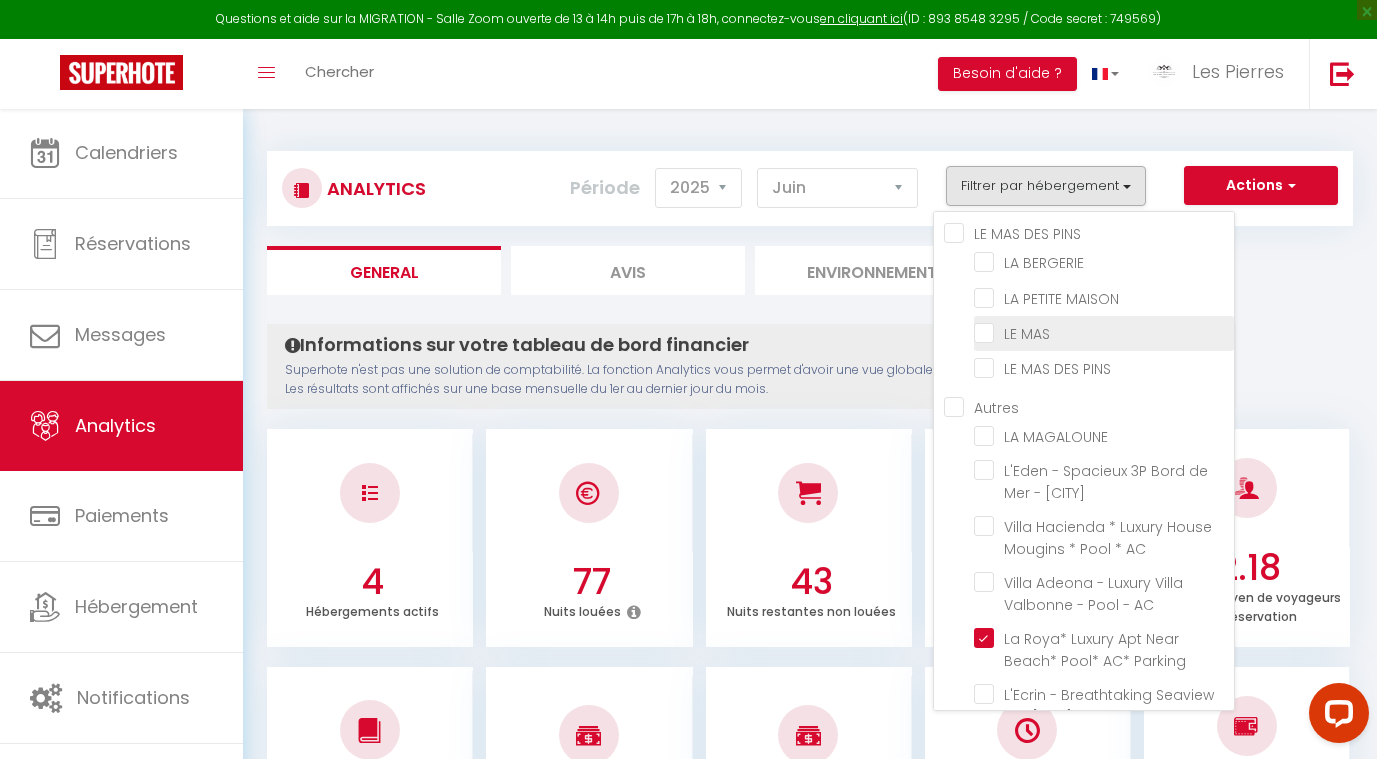 click at bounding box center [1104, 332] 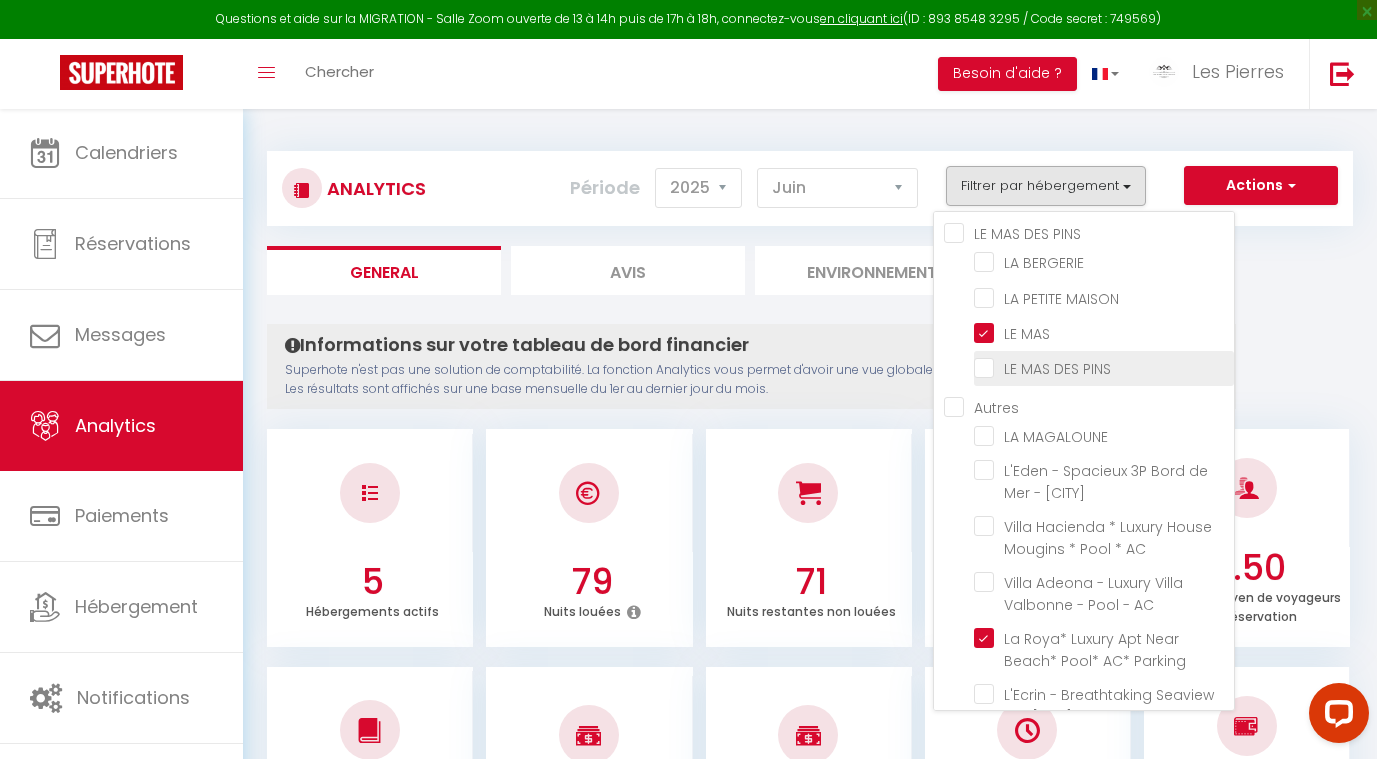 click on "LE MAS DES PINS" at bounding box center (1104, 367) 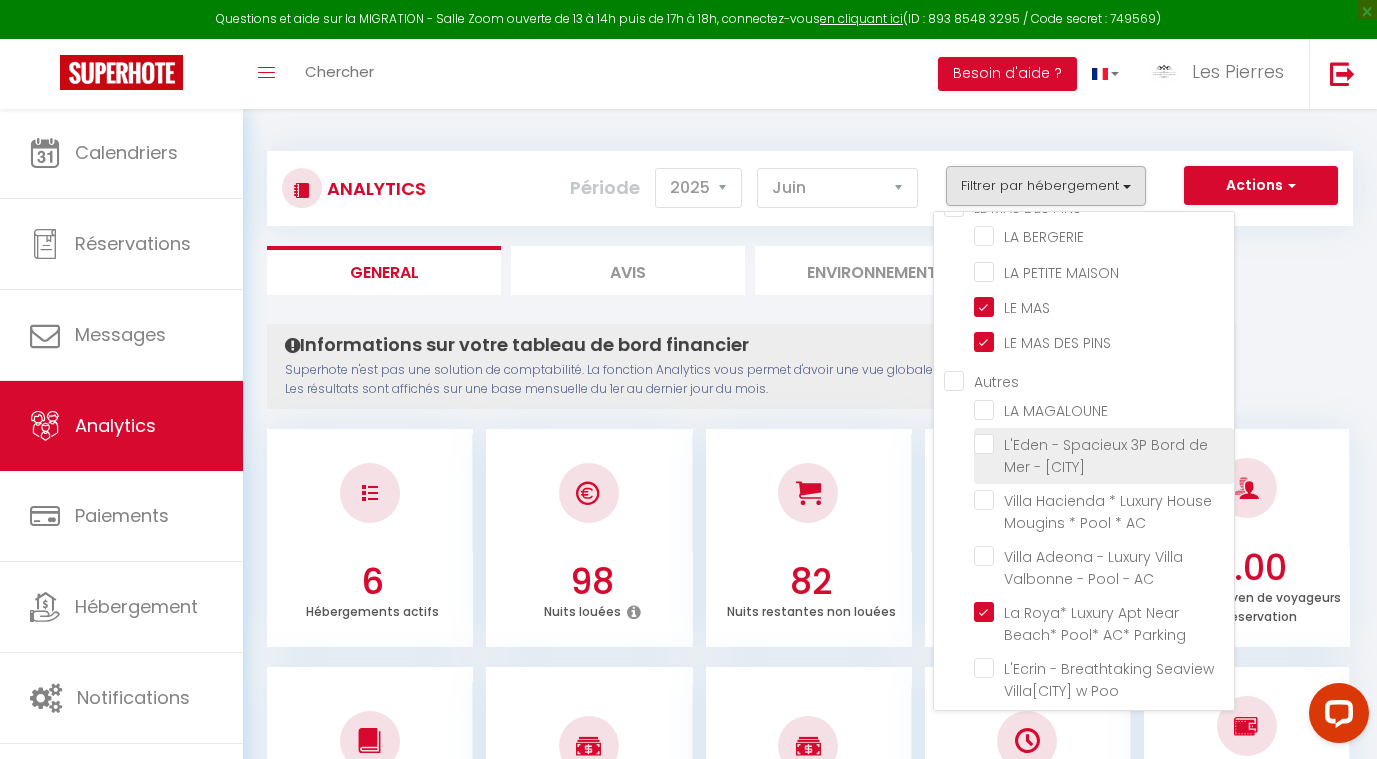 scroll, scrollTop: 289, scrollLeft: 0, axis: vertical 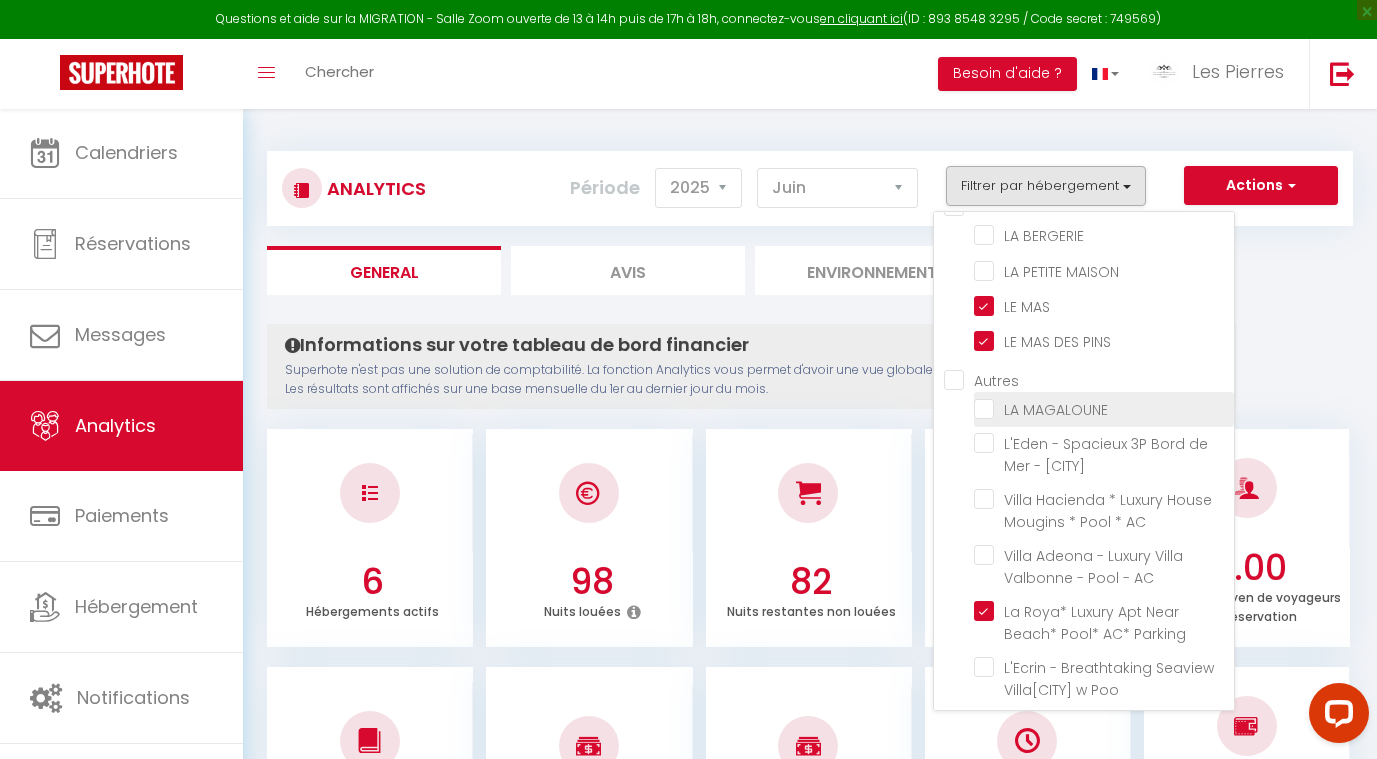 click at bounding box center (1104, 408) 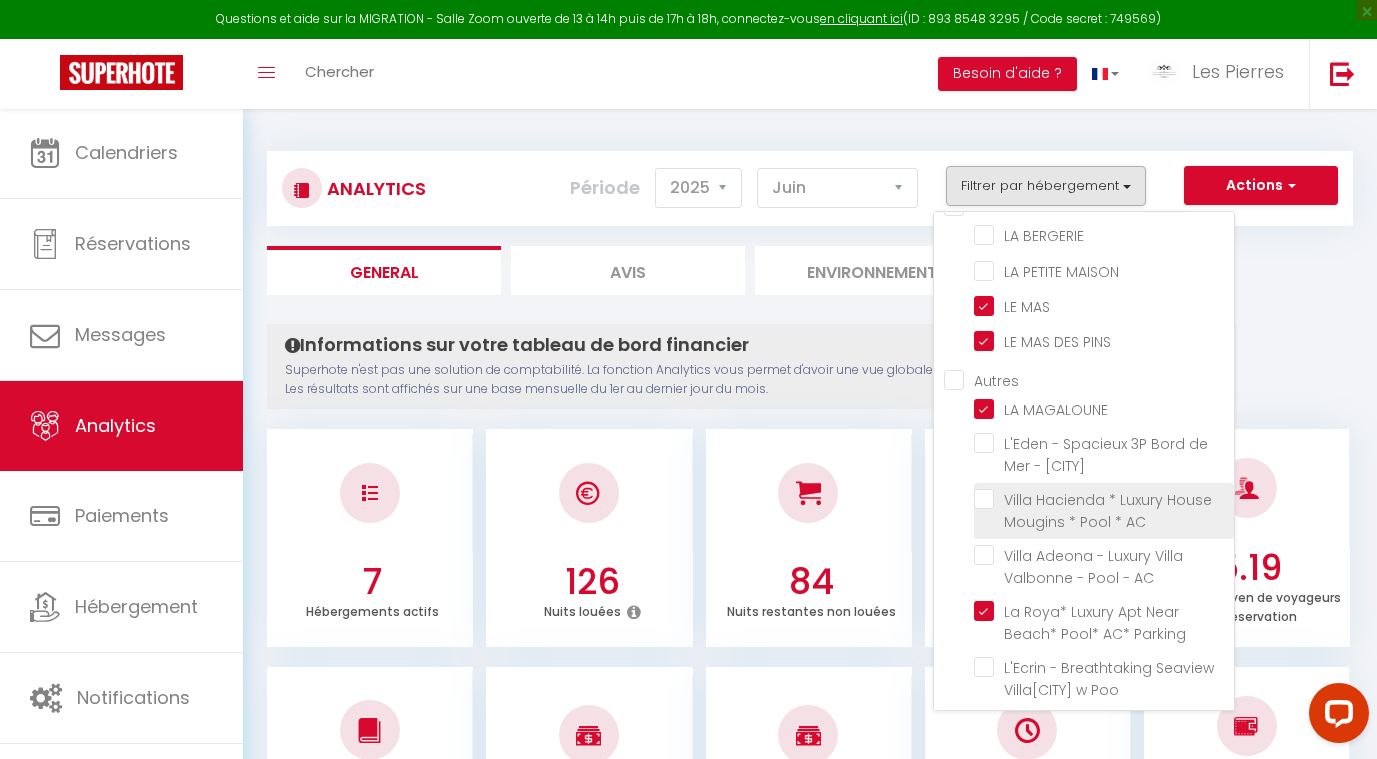 click at bounding box center (1104, 499) 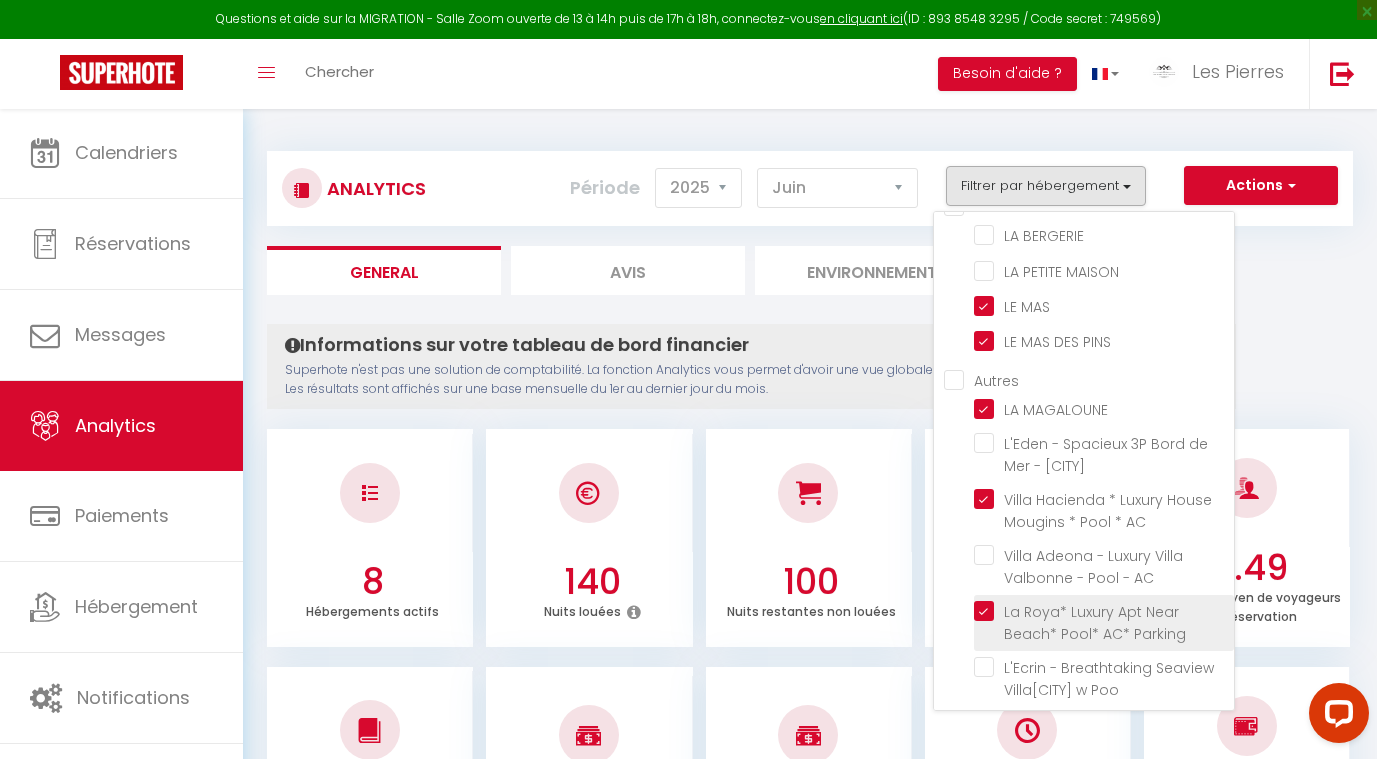 click at bounding box center [1104, 611] 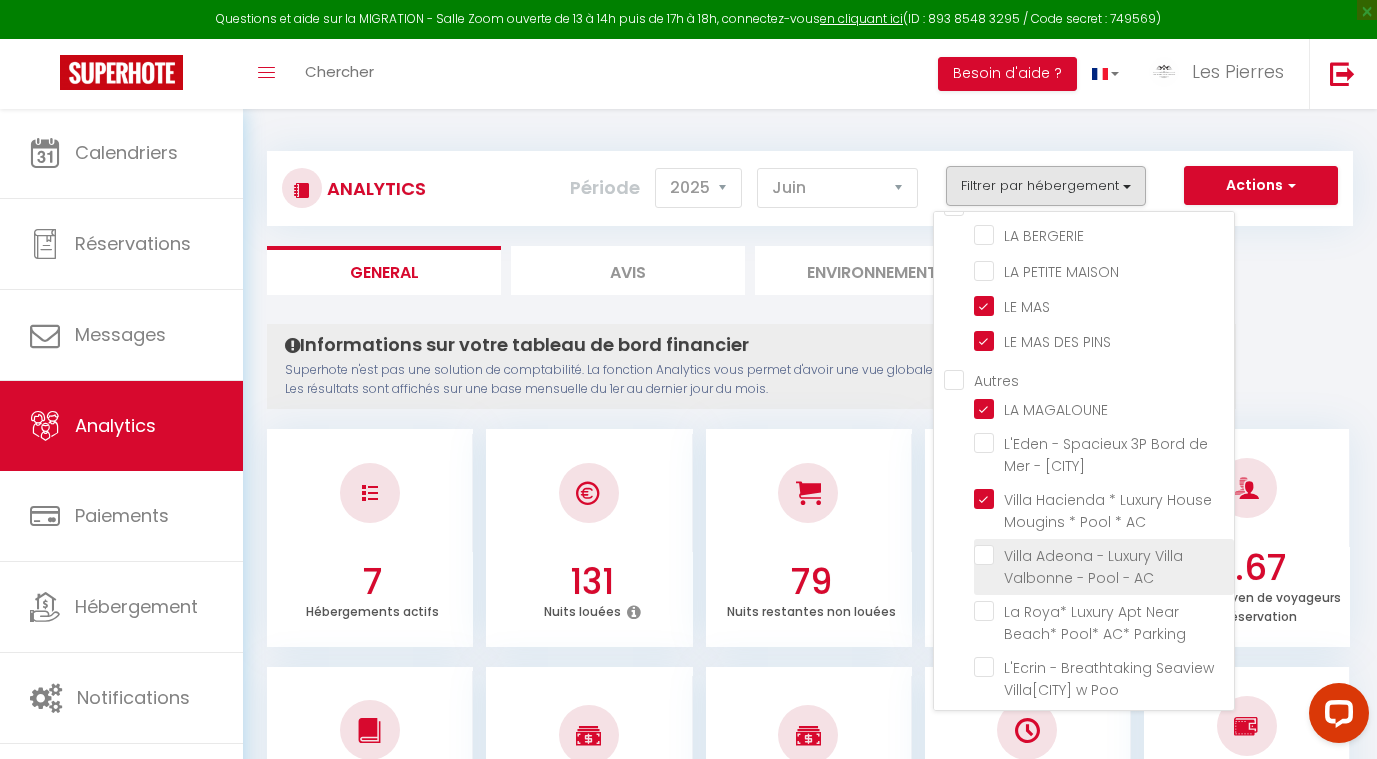 click at bounding box center [1104, 555] 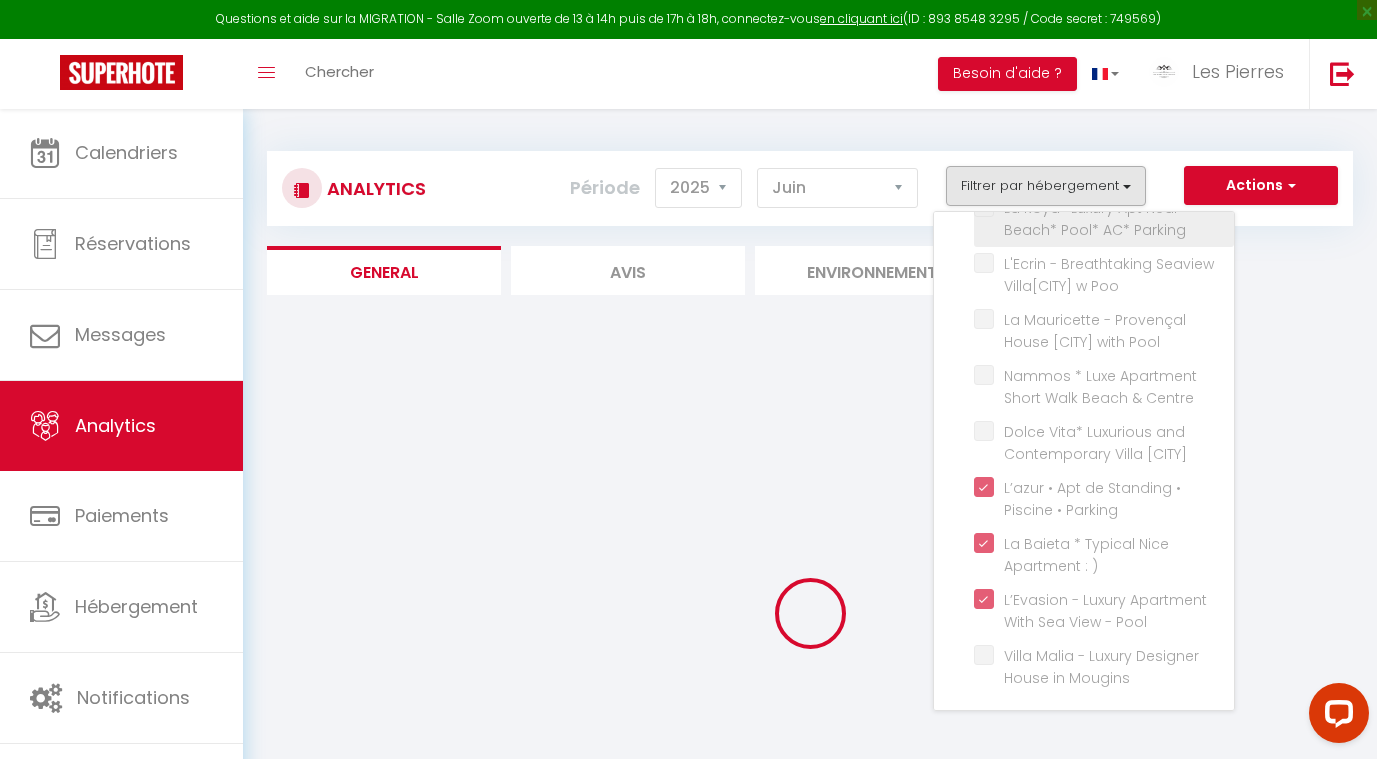 scroll, scrollTop: 693, scrollLeft: 0, axis: vertical 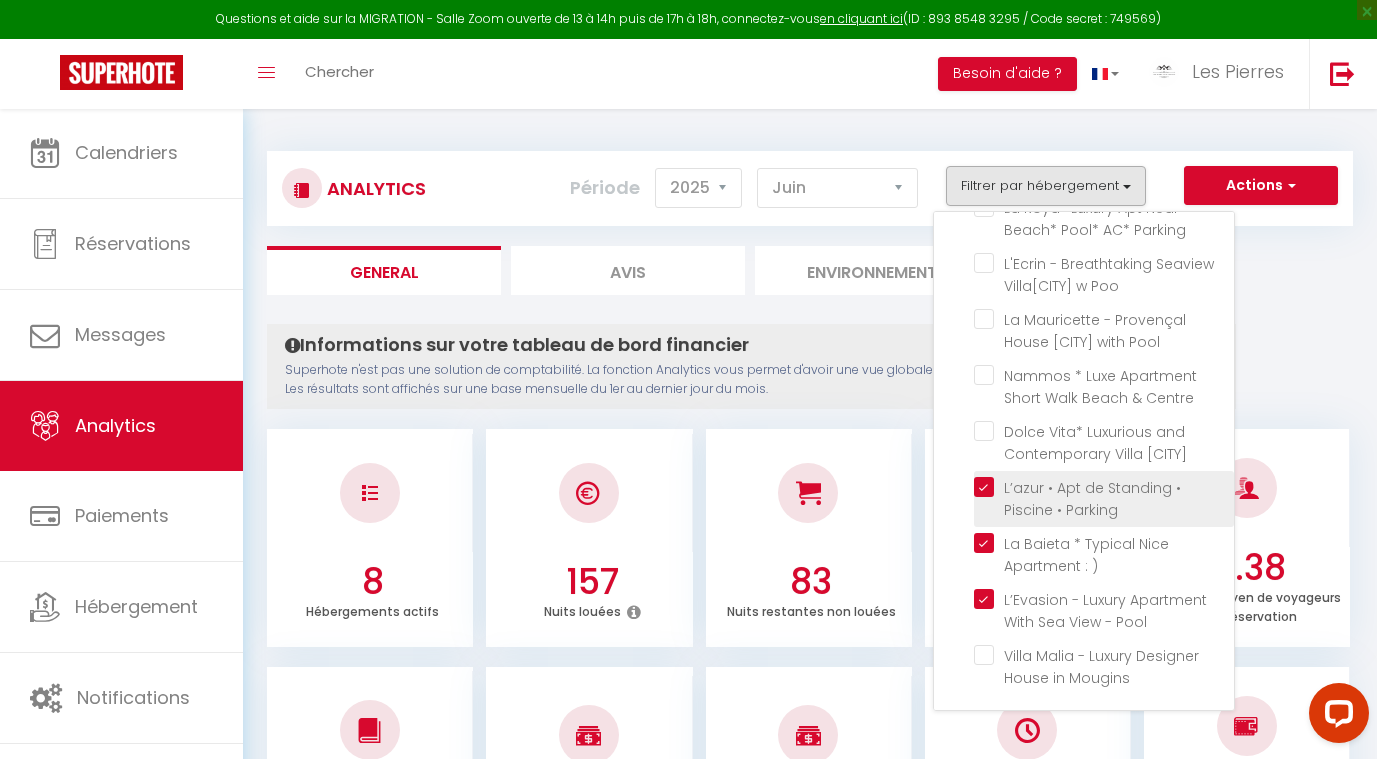 click at bounding box center [1104, 487] 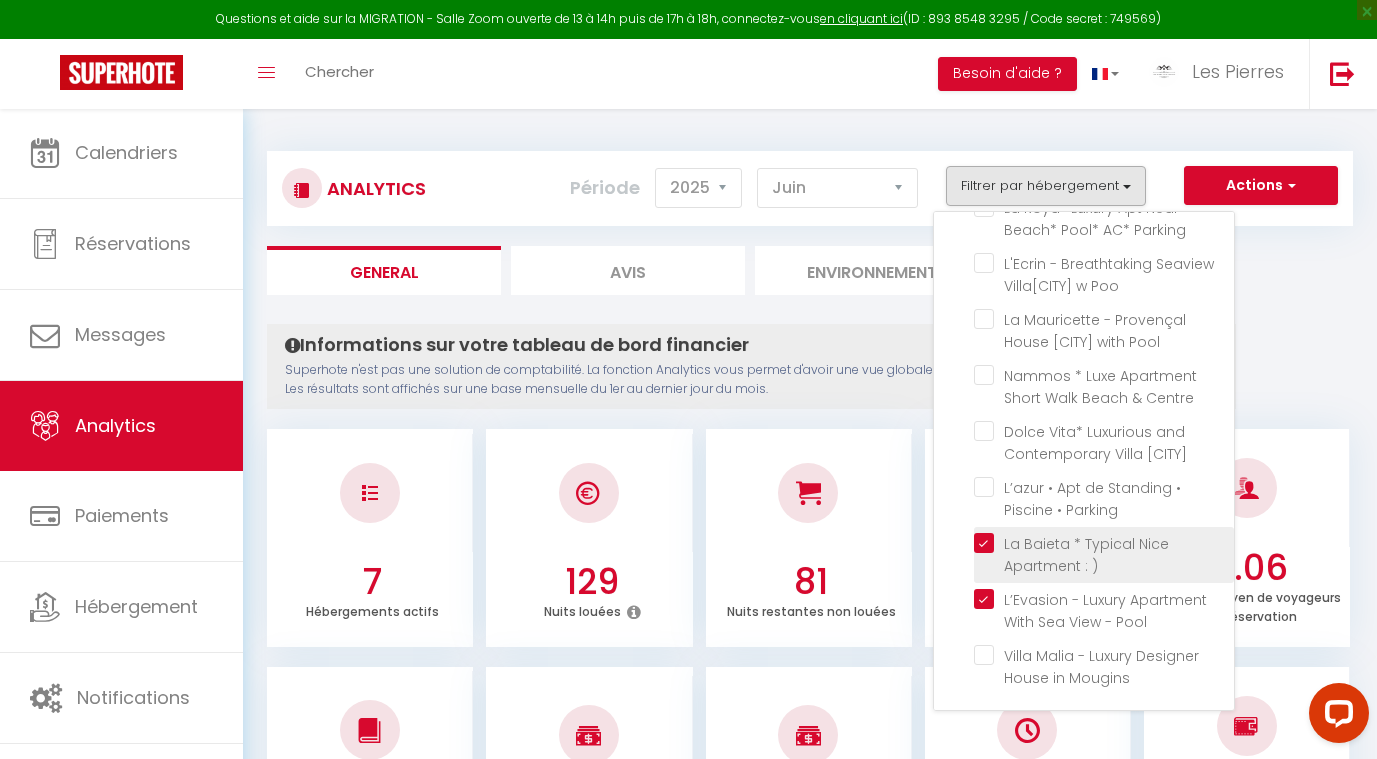 click at bounding box center (1104, 543) 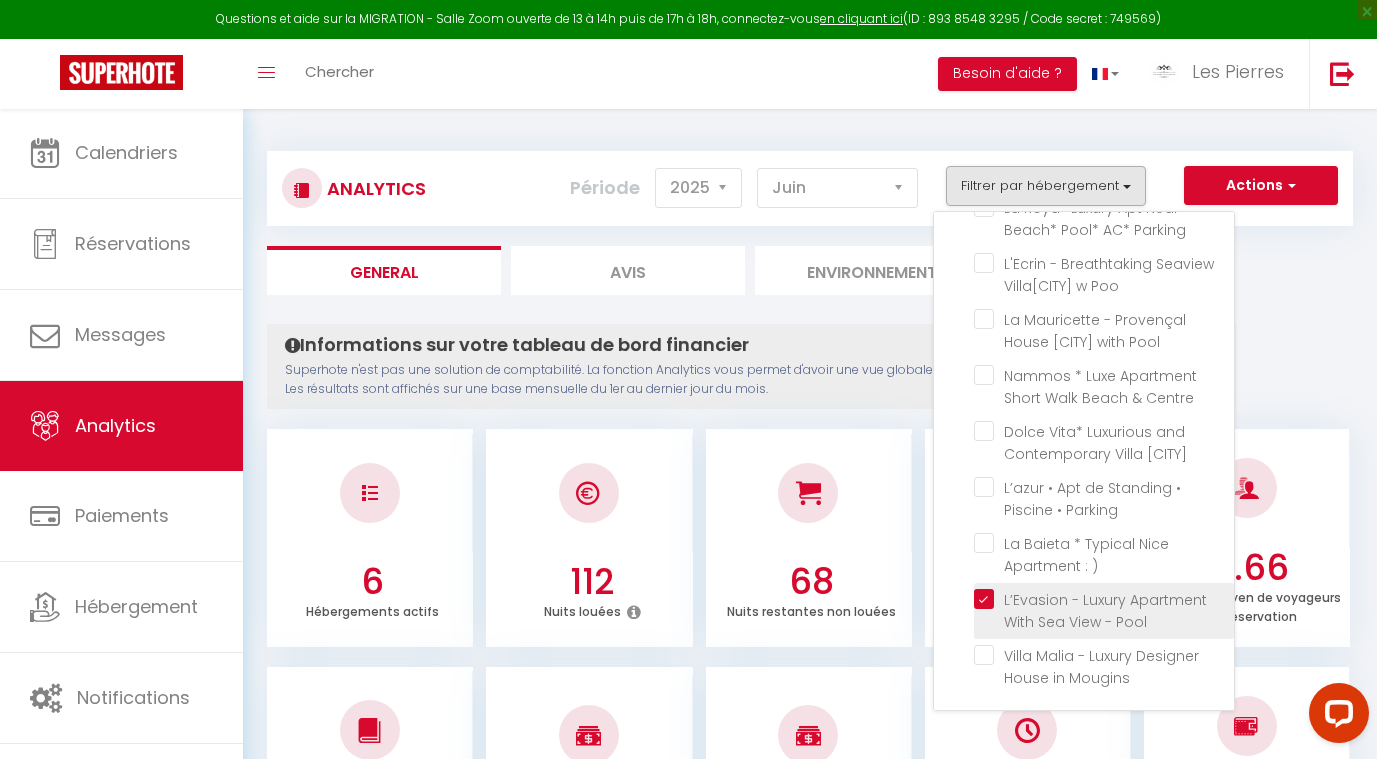 click at bounding box center (1104, 599) 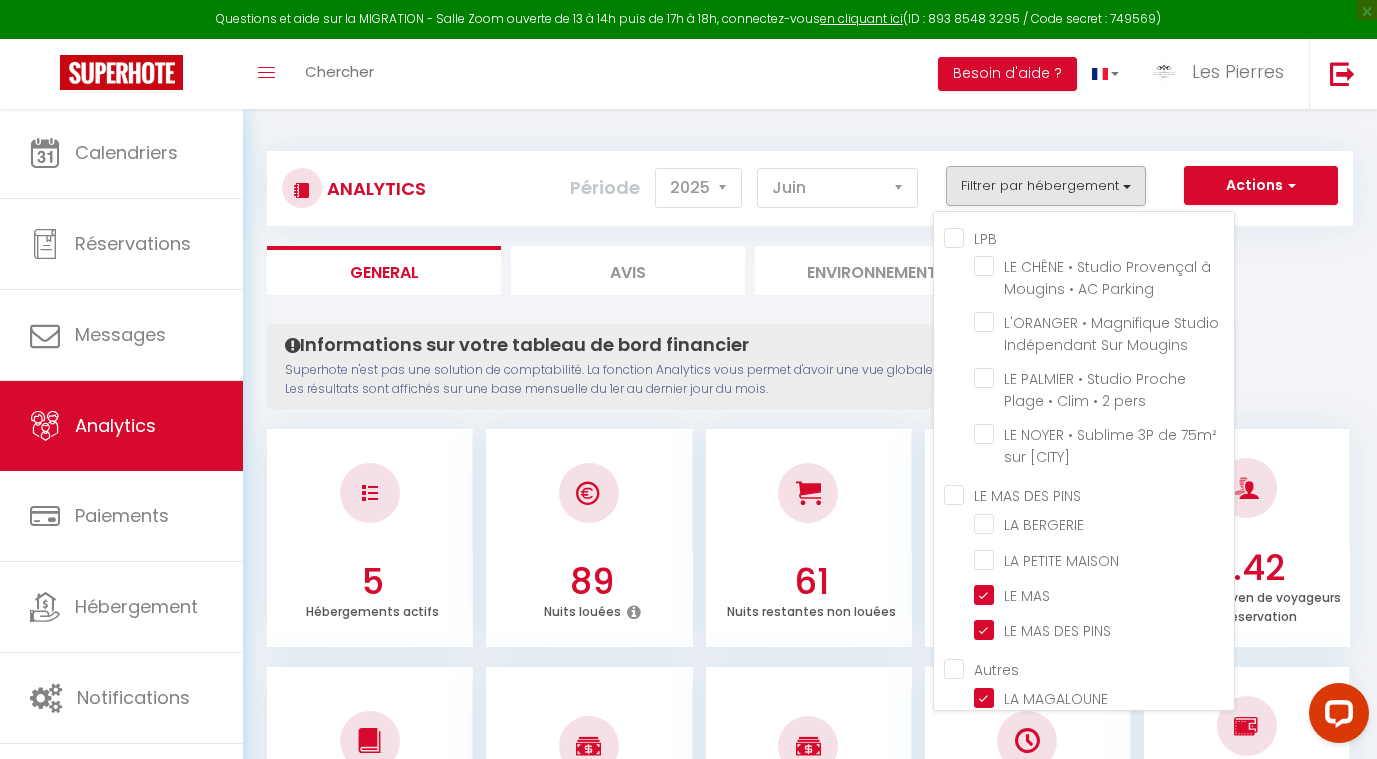 scroll, scrollTop: 0, scrollLeft: 0, axis: both 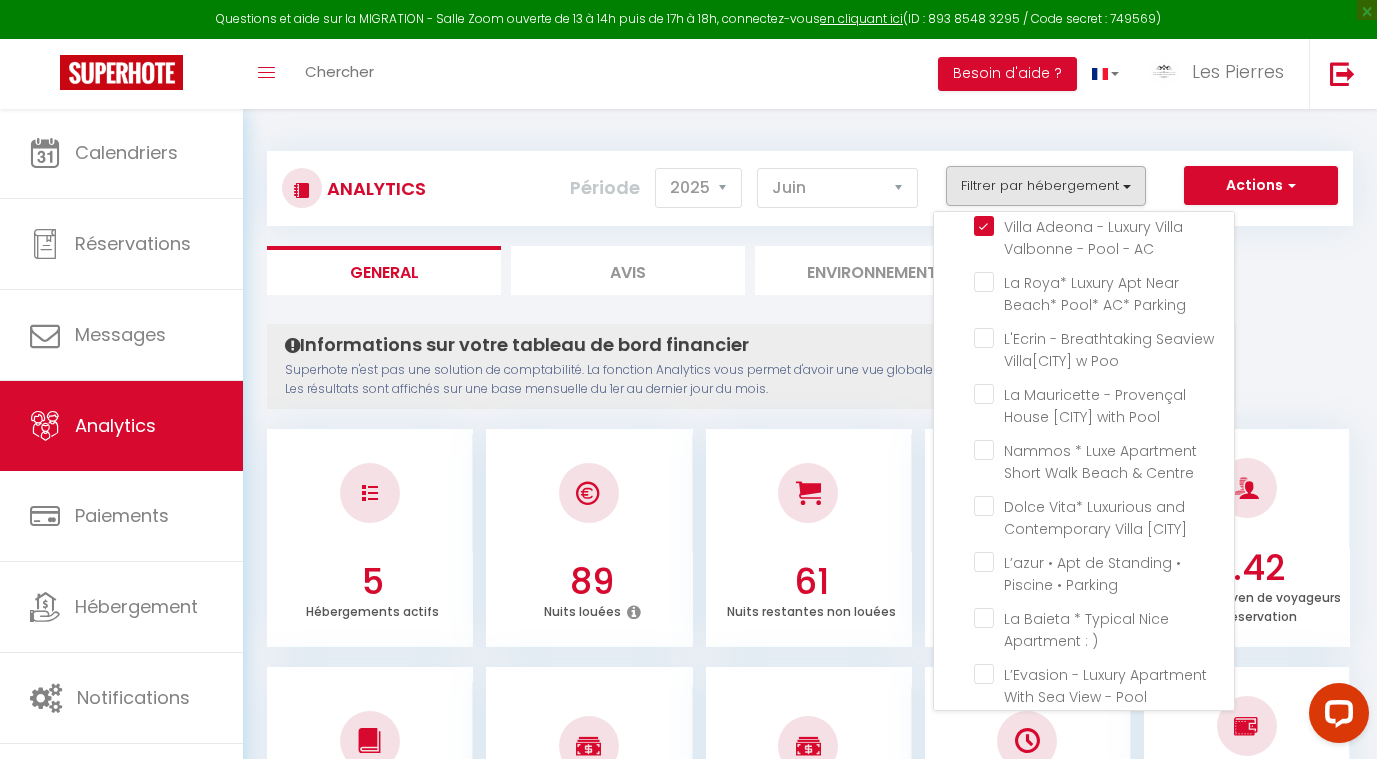 click on "Informations sur votre tableau de bord financier Superhote n'est pas une solution de comptabilité. La fonction Analytics vous permet d'avoir une vue globale de la performance financière de vos annonces. Les résultats sont affichés sur une base mensuelle du 1er au dernier jour du mois. Aucun logement configuré pour le moment Configurer Créer ou Importer des hébergements × Pas d'hébergements pour le moment IMPORTANT 1- L'import va récupérer les PRIX, les DISPONIBILITES et les RESERVATIONS Airbnb. 2- Après l'import, Superhote gérera les disponibilités et prix du calendrier Airbnb. 3- Veillez à reportez vos autres règles dans le calendrier Superhote. Annuler Importer les logements Airbnb Créer un hébergement sur SuperHote 5 Hébergements actifs 89 Nuits louées 61 Nuits restantes non louées 59.33 % Taux d'occupation 7.42 3.71" at bounding box center [810, 1681] 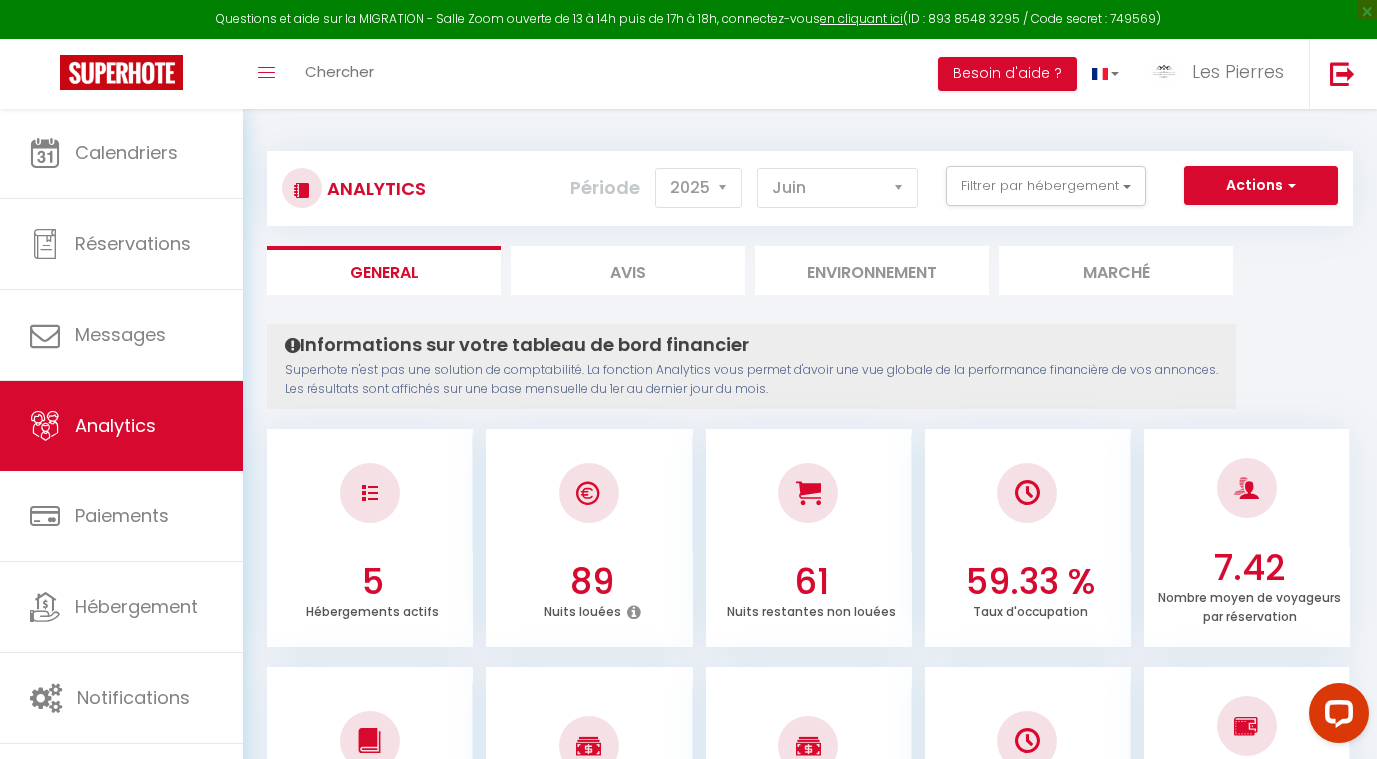 scroll, scrollTop: 0, scrollLeft: 0, axis: both 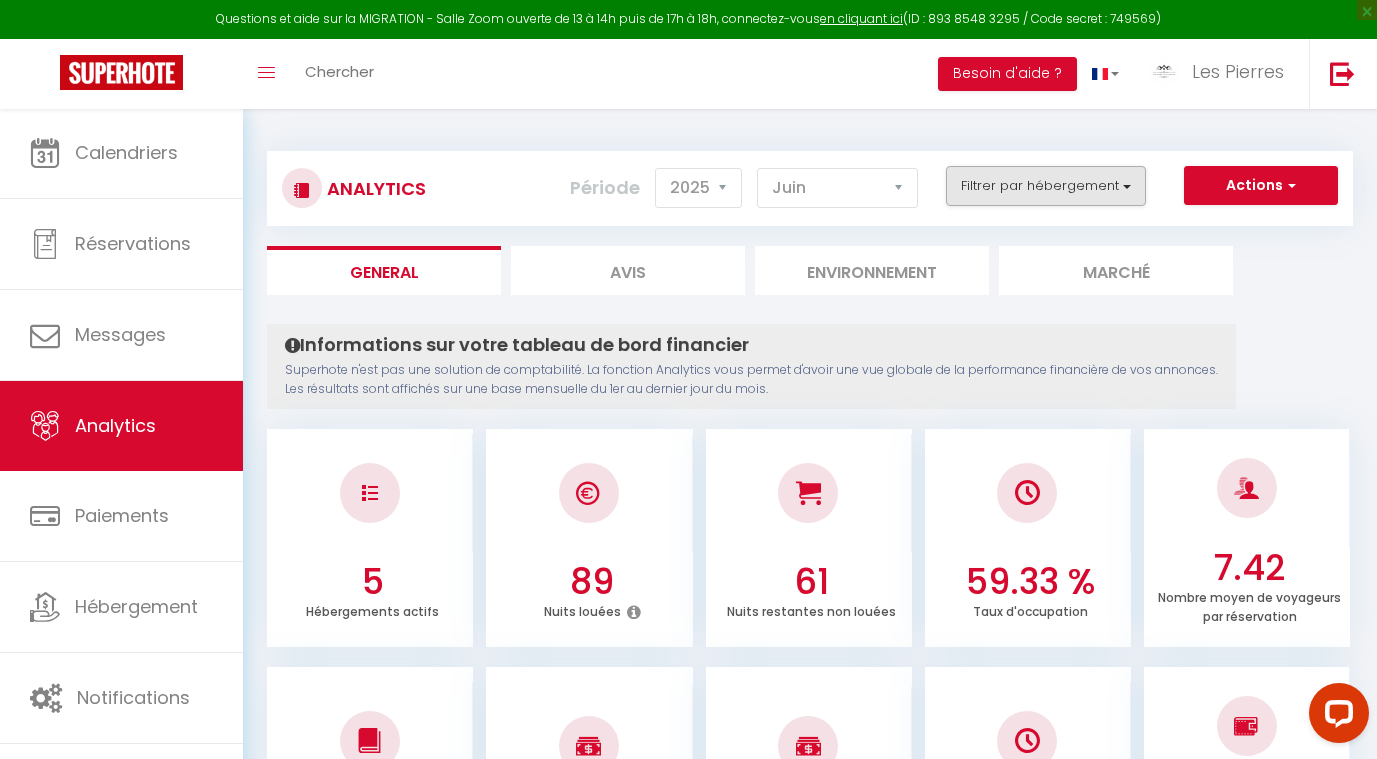 click on "Filtrer par hébergement" at bounding box center [1046, 186] 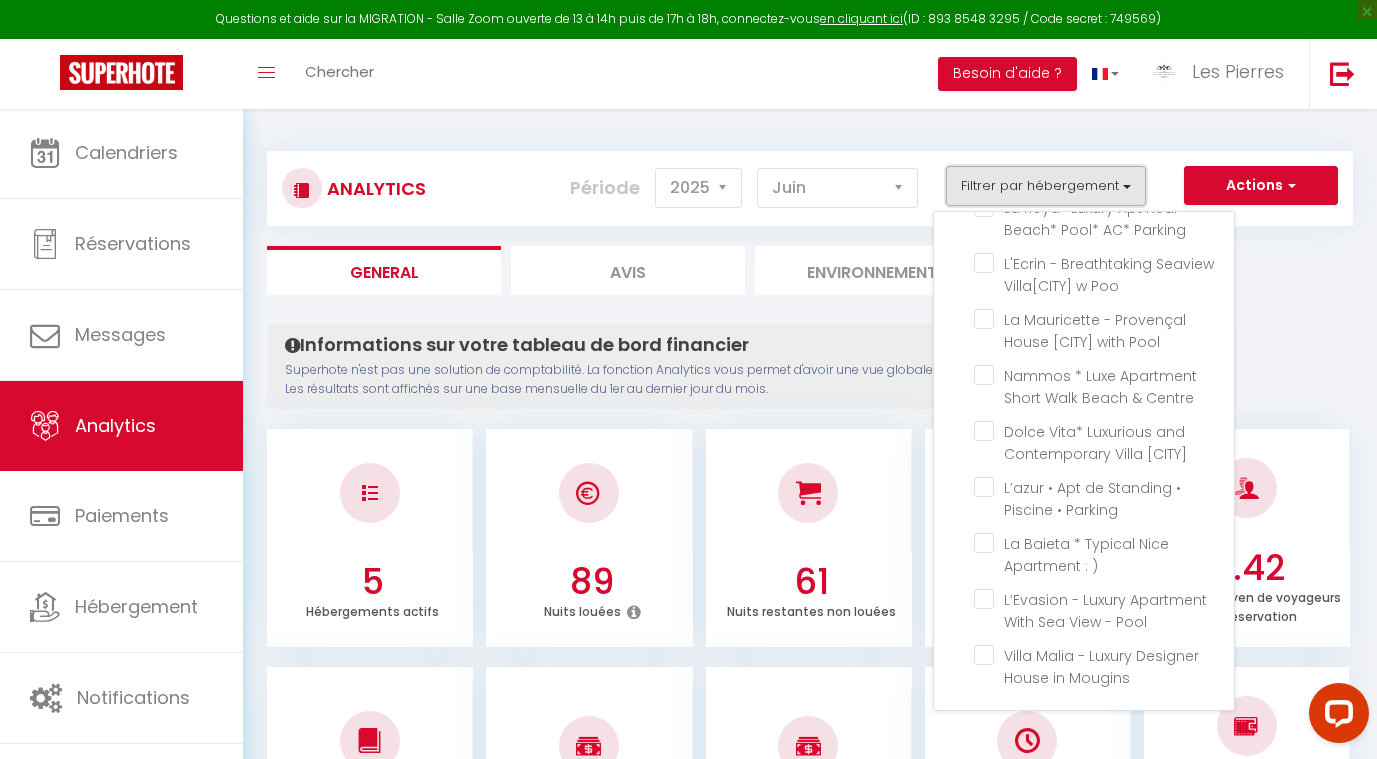 scroll, scrollTop: 693, scrollLeft: 0, axis: vertical 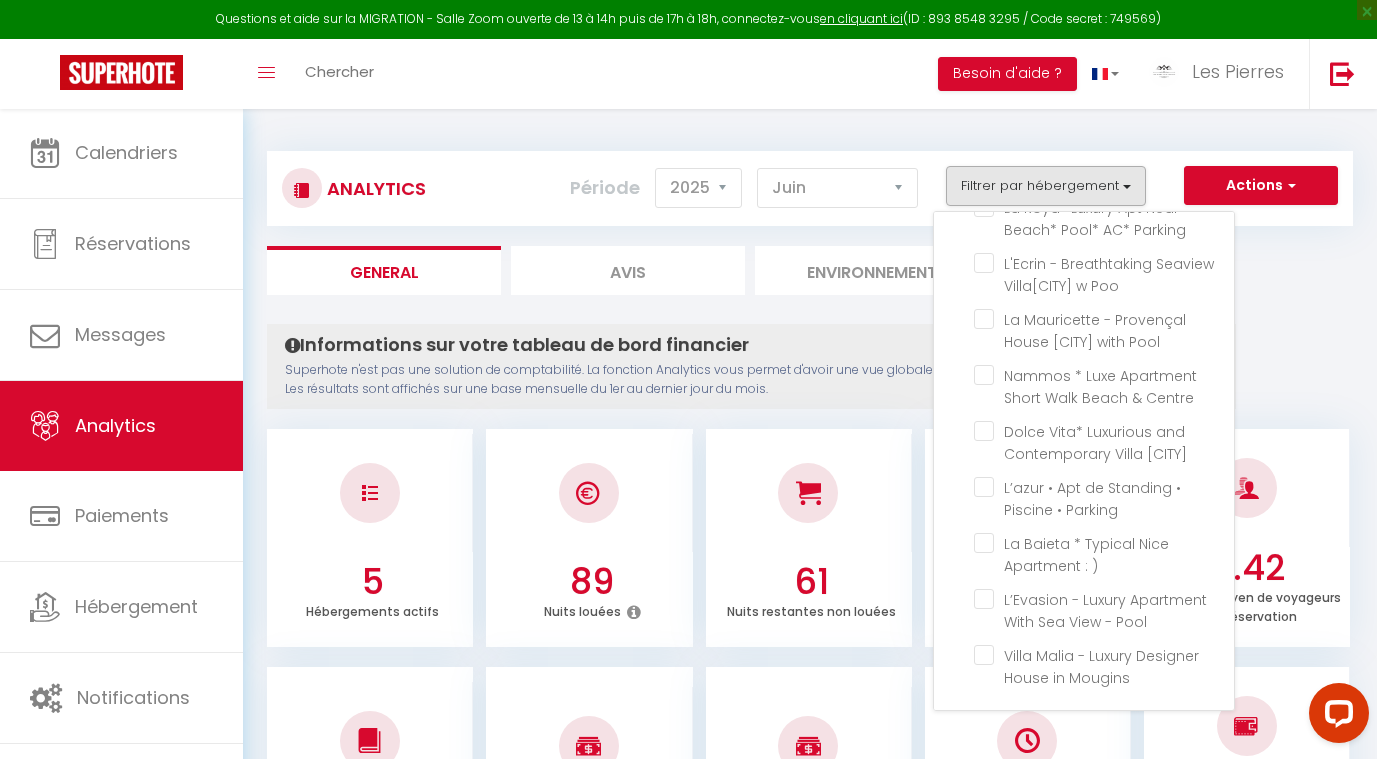 click on "Informations sur votre tableau de bord financier Superhote n'est pas une solution de comptabilité. La fonction Analytics vous permet d'avoir une vue globale de la performance financière de vos annonces. Les résultats sont affichés sur une base mensuelle du 1er au dernier jour du mois. Aucun logement configuré pour le moment Configurer Créer ou Importer des hébergements × Pas d'hébergements pour le moment IMPORTANT 1- L'import va récupérer les PRIX, les DISPONIBILITES et les RESERVATIONS Airbnb. 2- Après l'import, Superhote gérera les disponibilités et prix du calendrier Airbnb. 3- Veillez à reportez vos autres règles dans le calendrier Superhote. Annuler Importer les logements Airbnb Créer un hébergement sur SuperHote 5 Hébergements actifs 89 Nuits louées 61 Nuits restantes non louées 59.33 % Taux d'occupation 7.42 3.71" at bounding box center (810, 1681) 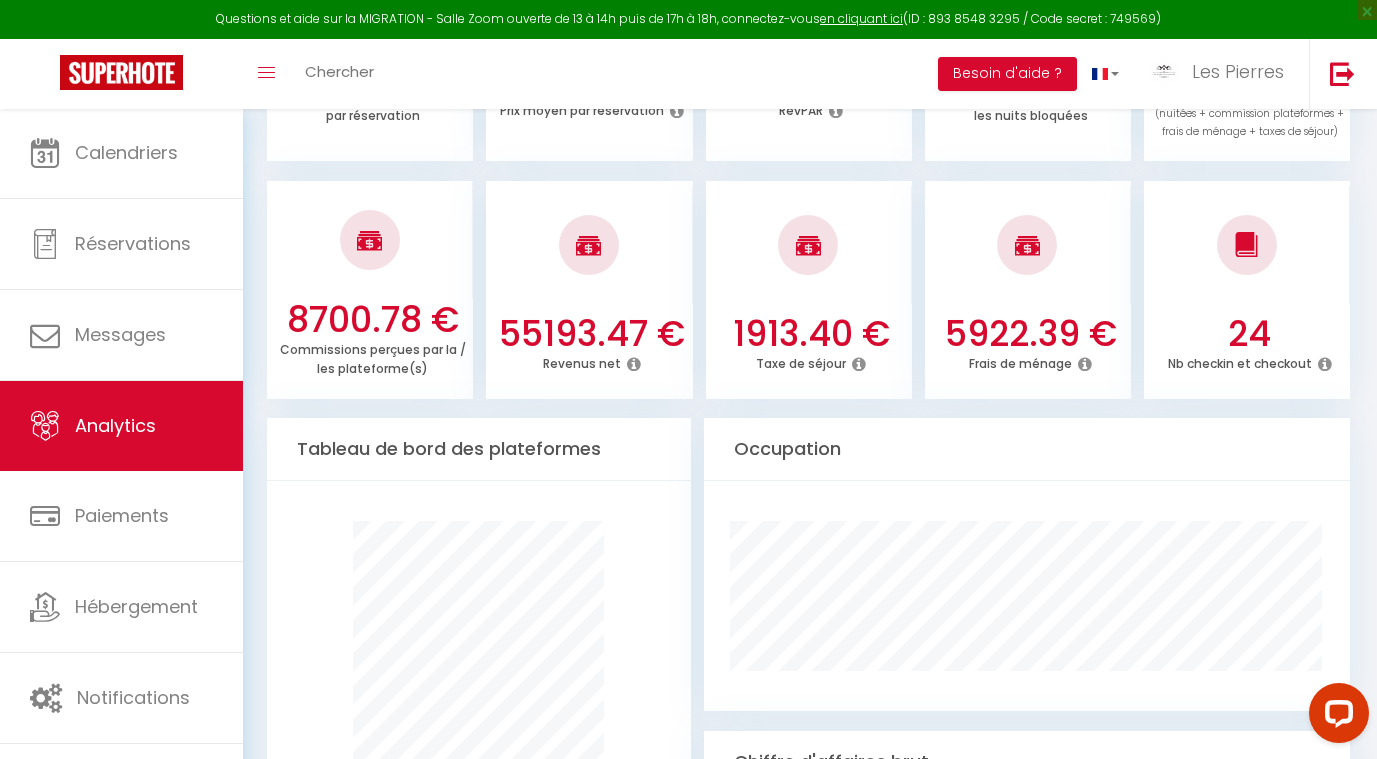 scroll, scrollTop: 800, scrollLeft: 0, axis: vertical 